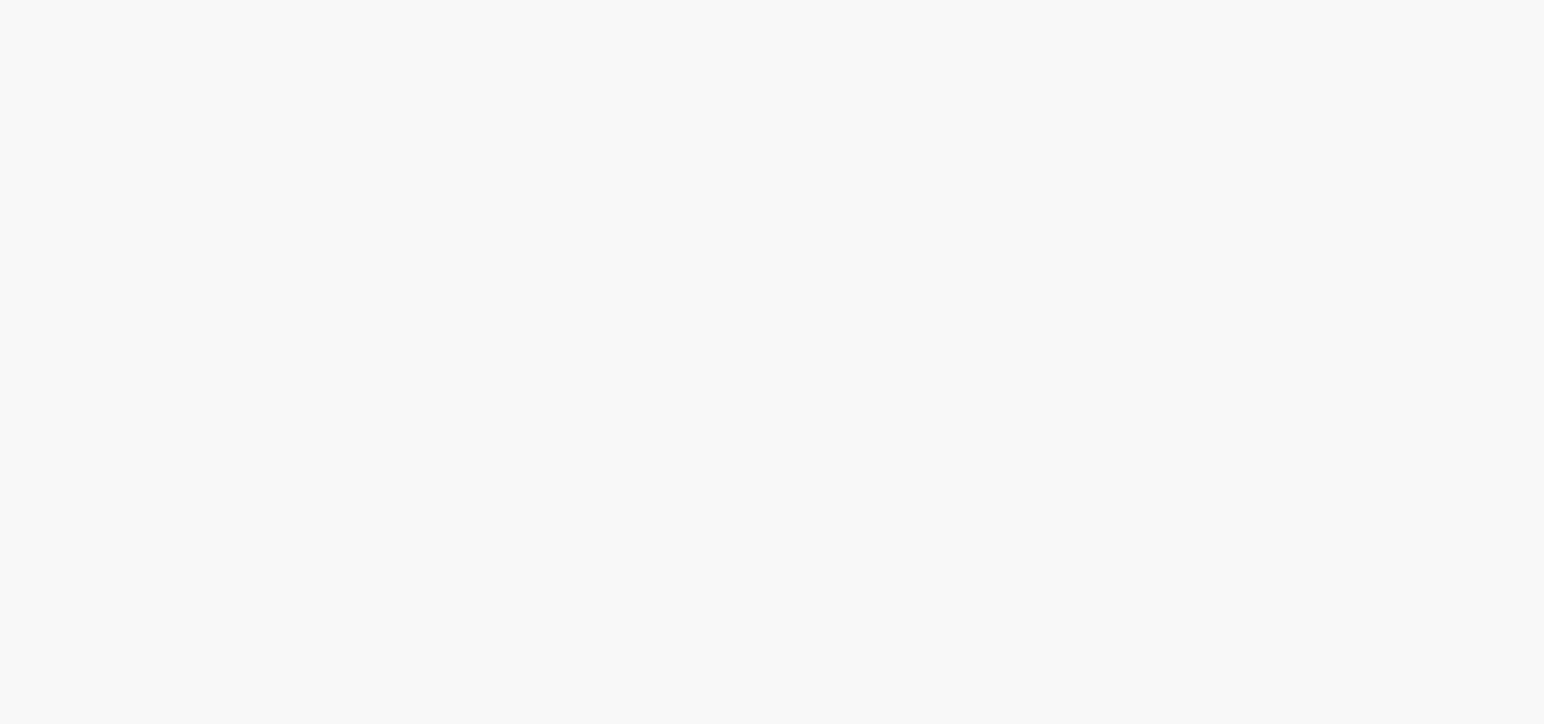 scroll, scrollTop: 0, scrollLeft: 0, axis: both 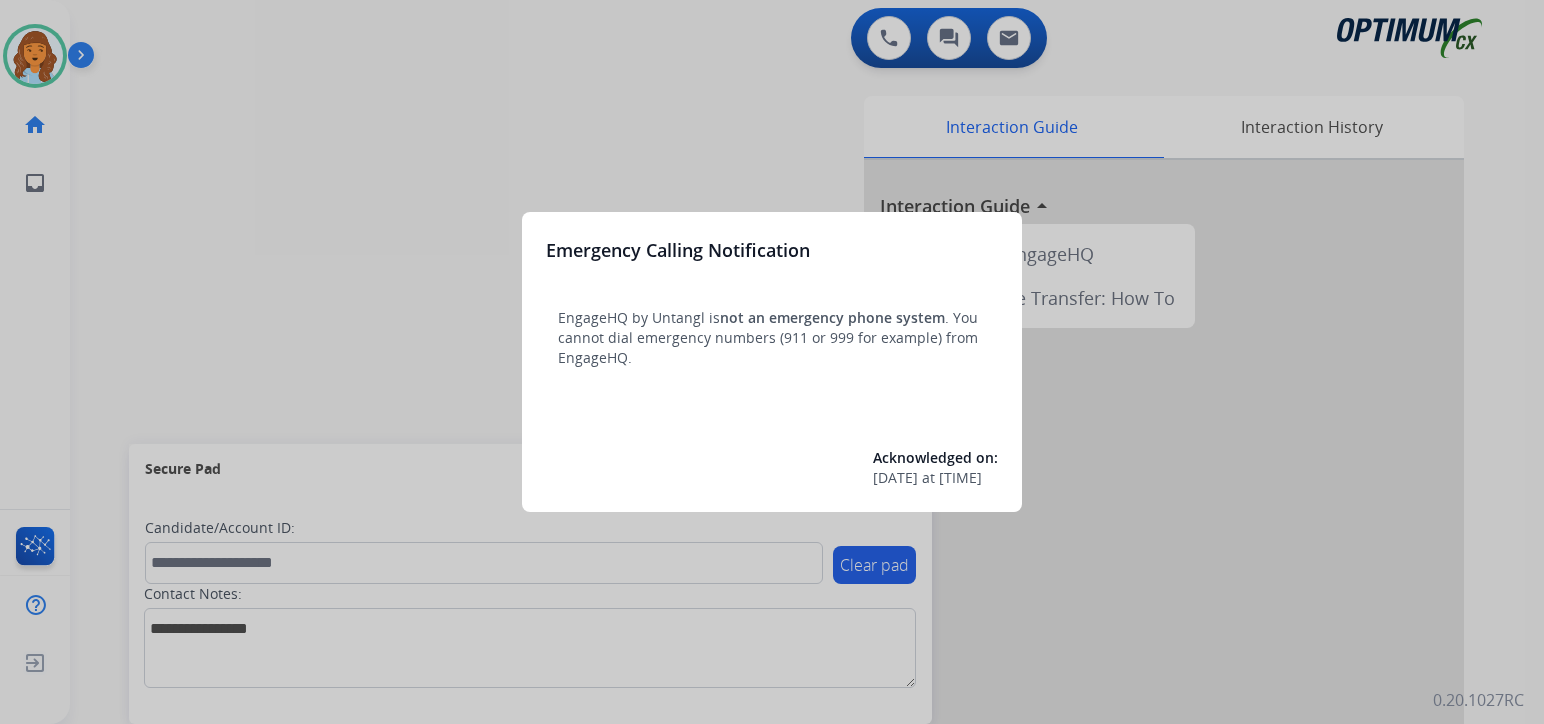 click at bounding box center (772, 362) 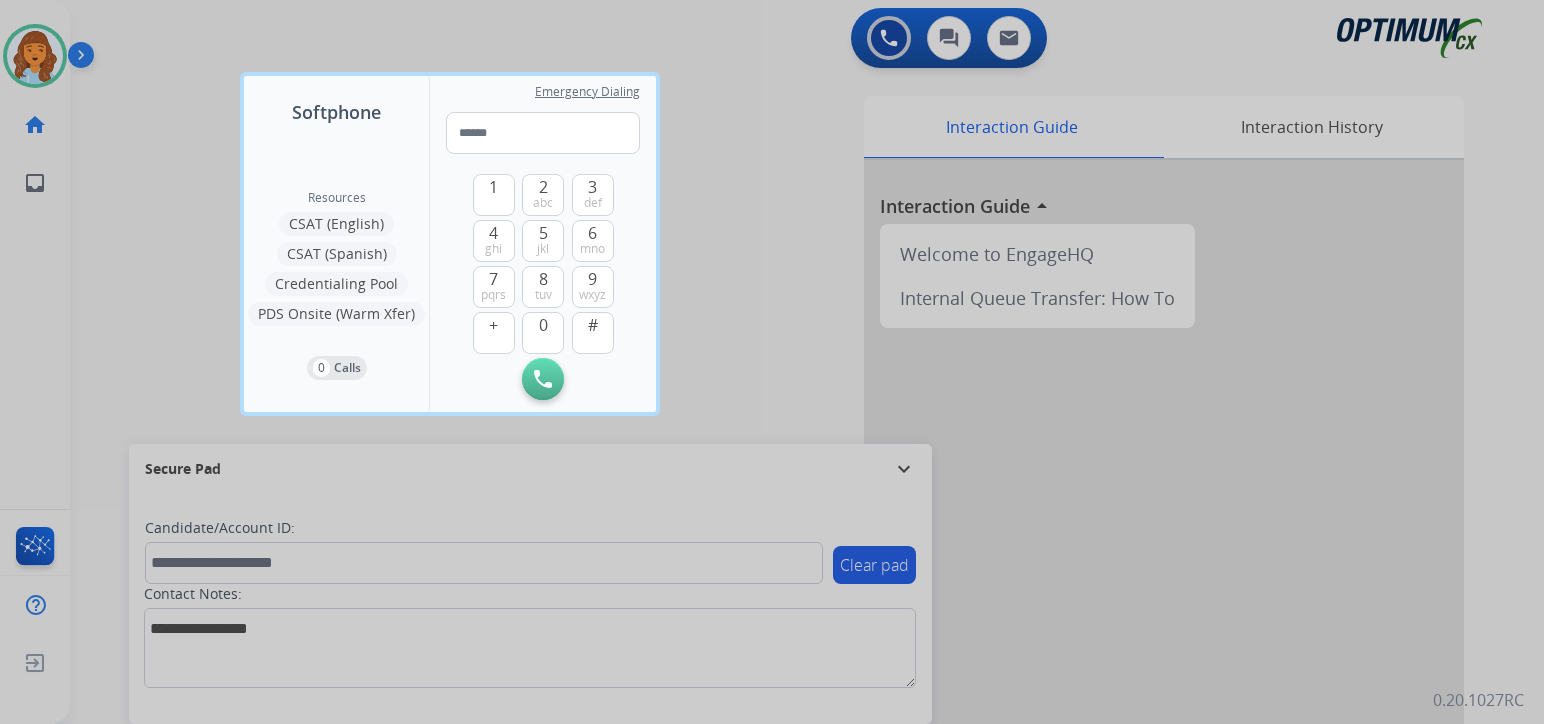 click at bounding box center (772, 362) 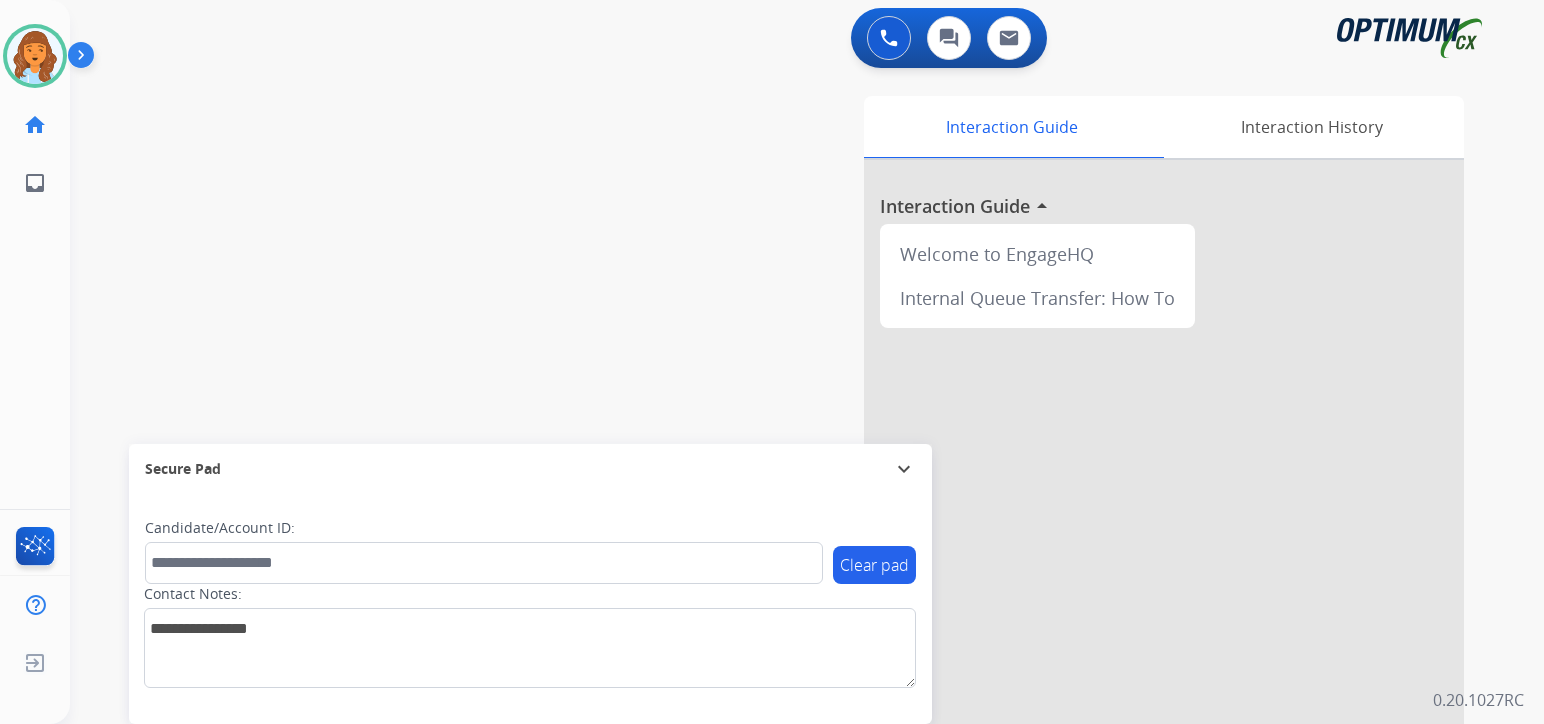 click on "Interaction Guide   Interaction History  Interaction Guide arrow_drop_up  Welcome to EngageHQ   Internal Queue Transfer: How To" at bounding box center [1056, 497] 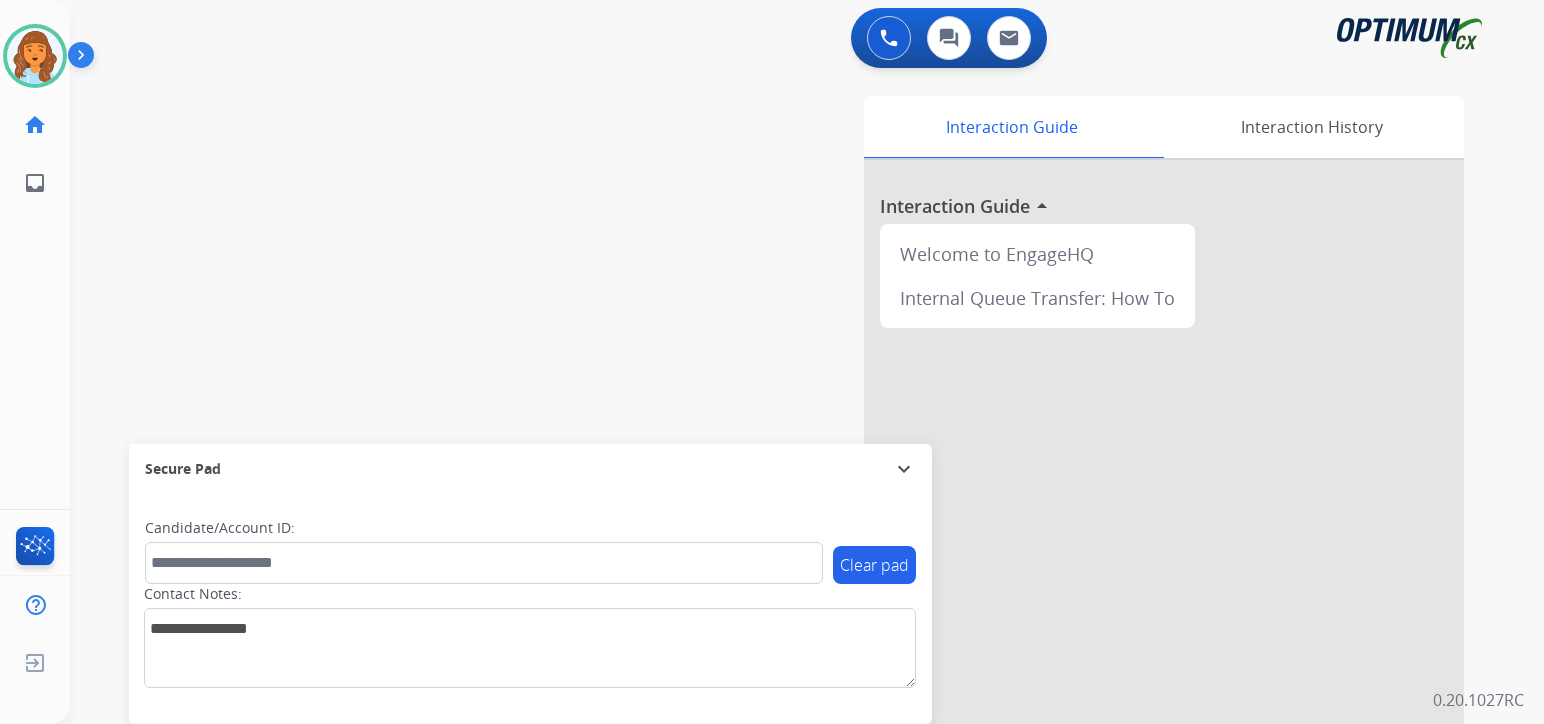 click at bounding box center [85, 59] 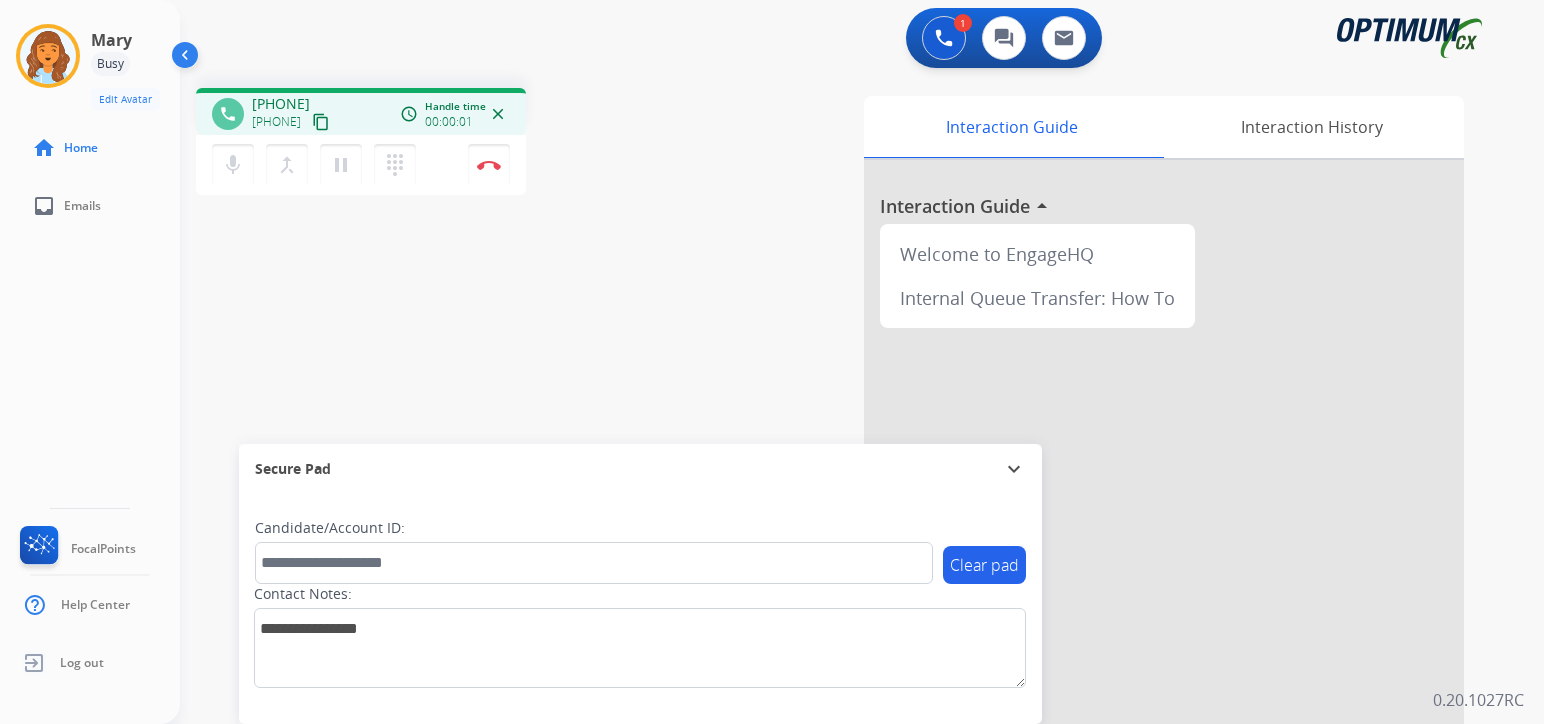 click on "content_copy" at bounding box center [321, 122] 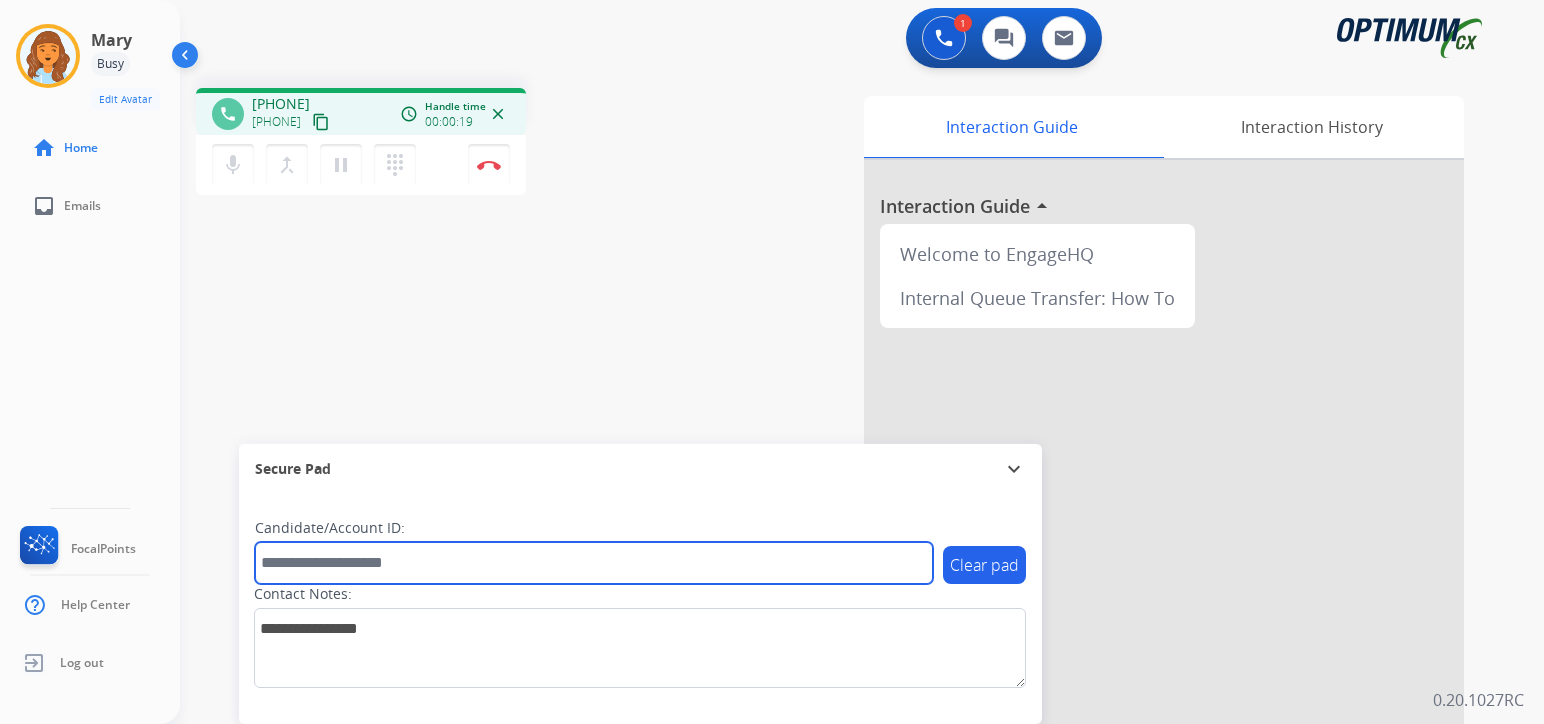 click at bounding box center [594, 563] 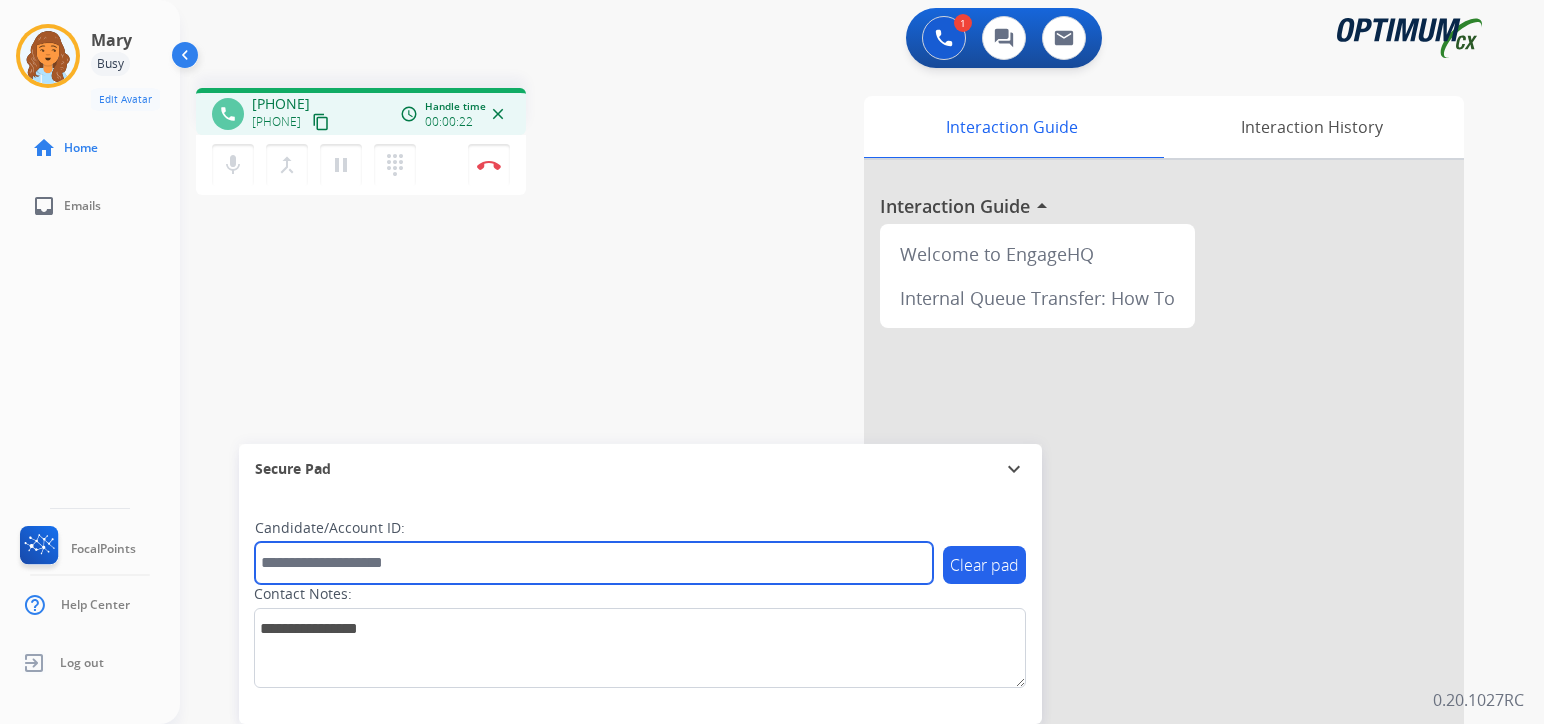 type on "*" 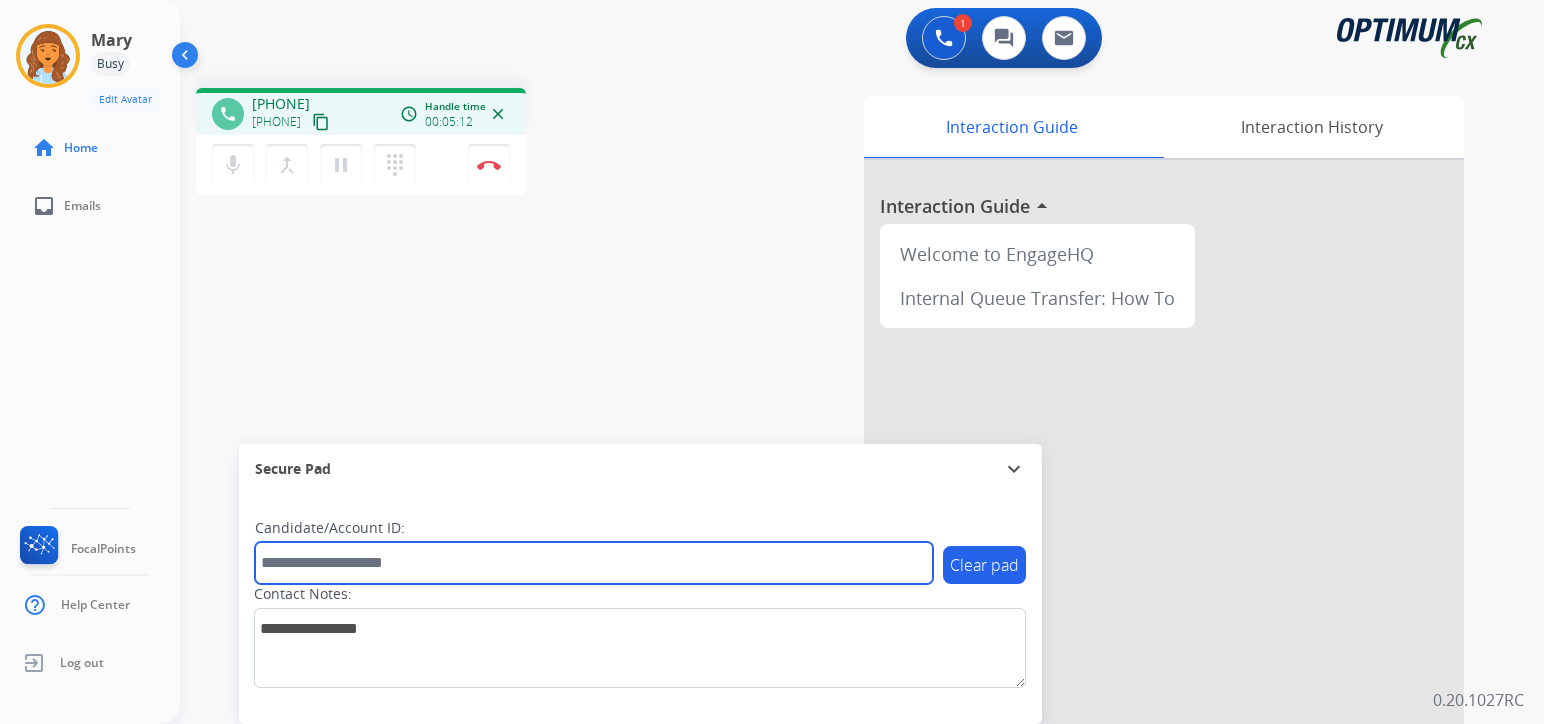 click at bounding box center (594, 563) 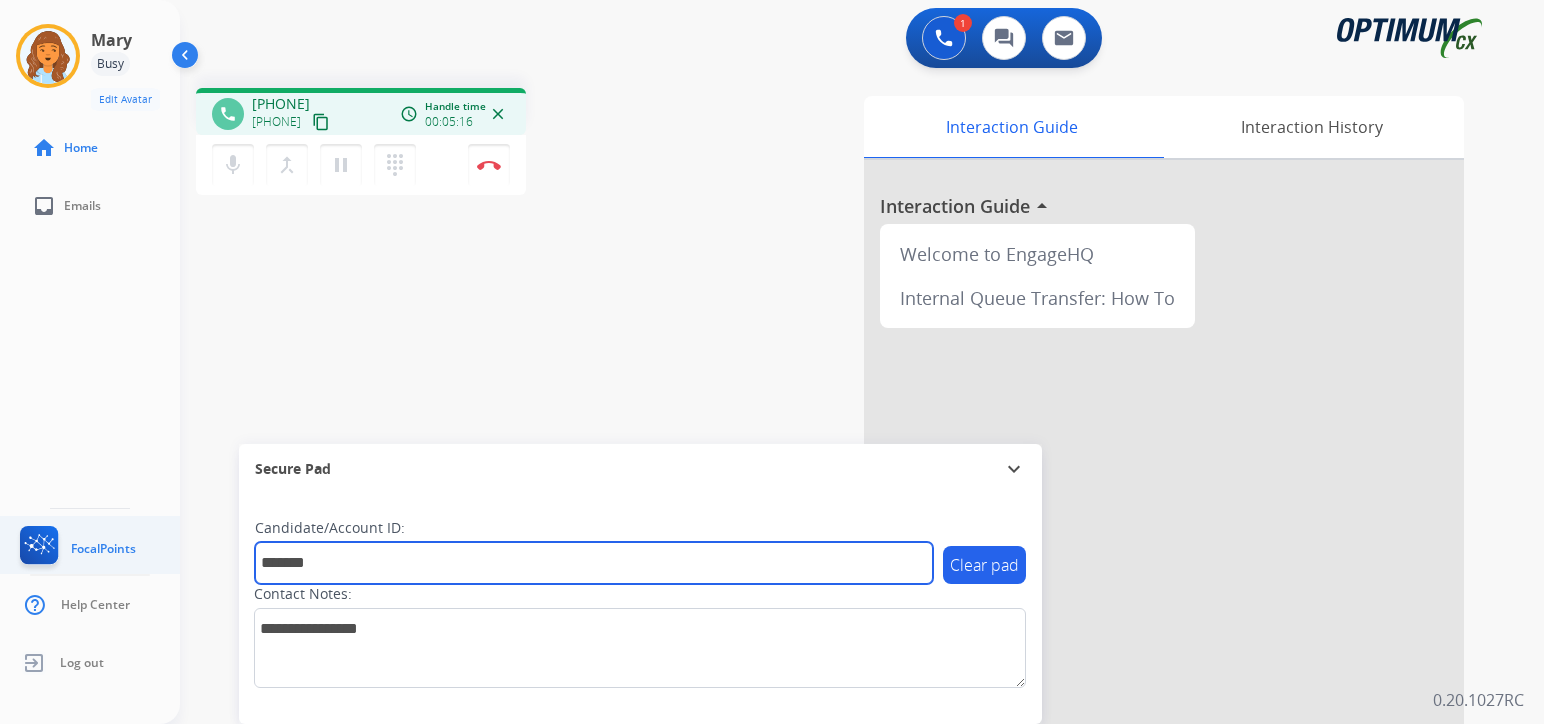 type on "*******" 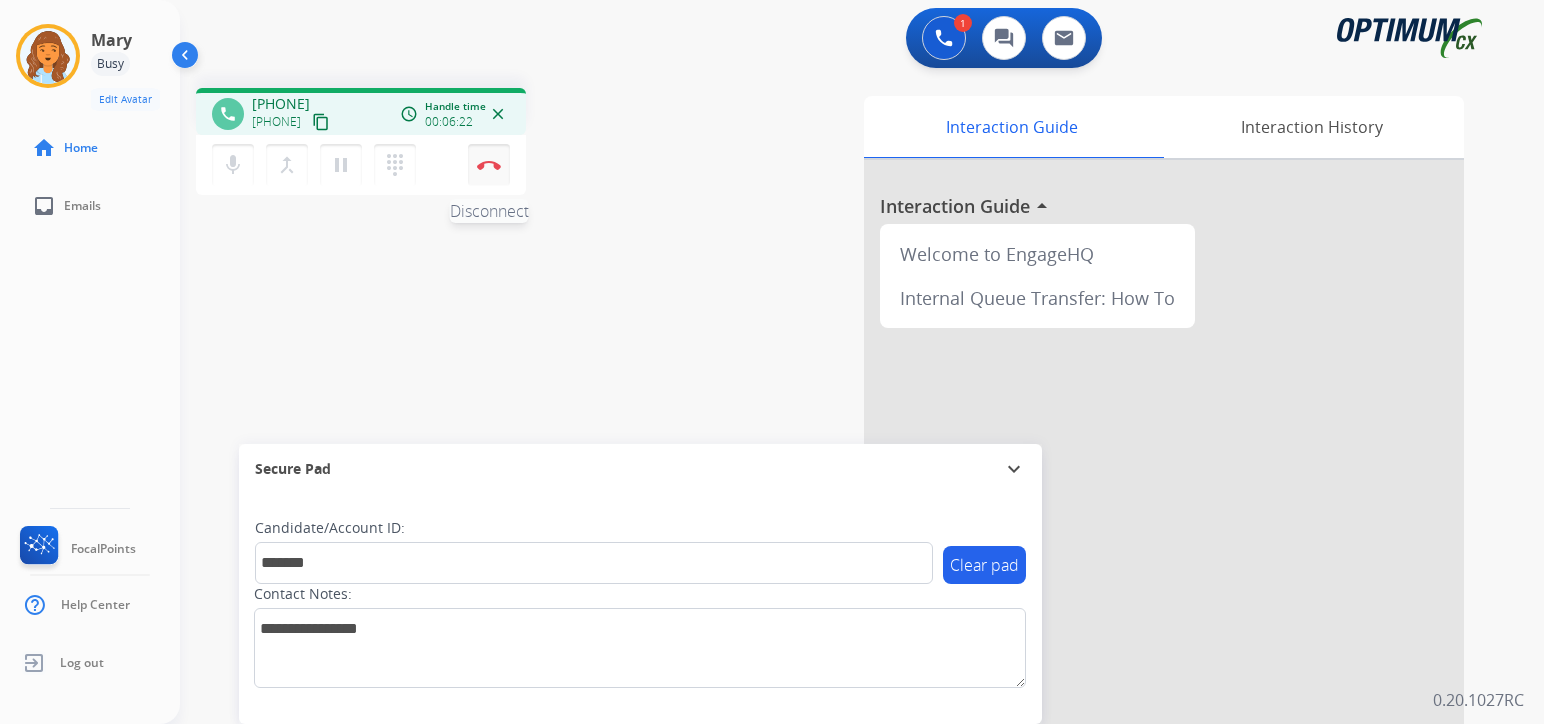 click at bounding box center (489, 165) 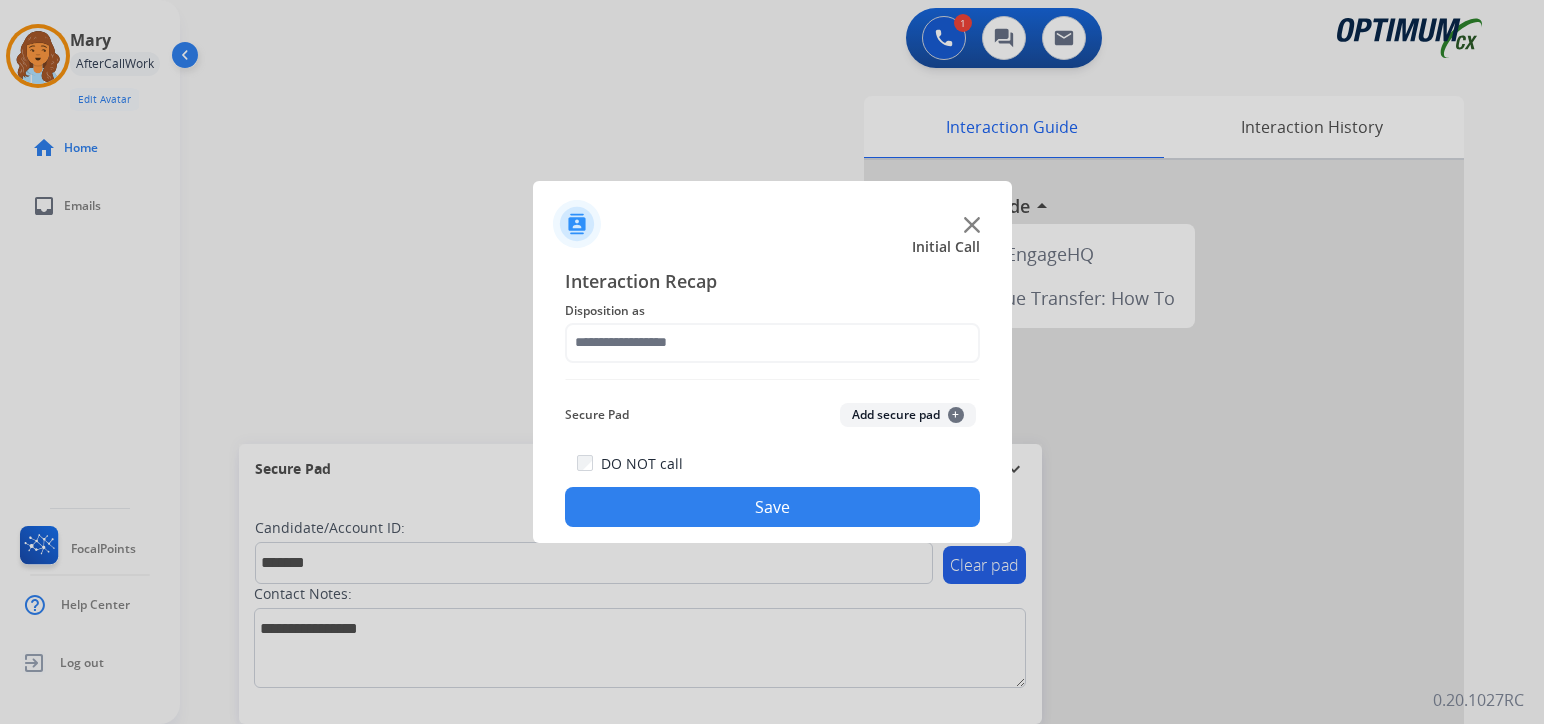 click on "Add secure pad  +" 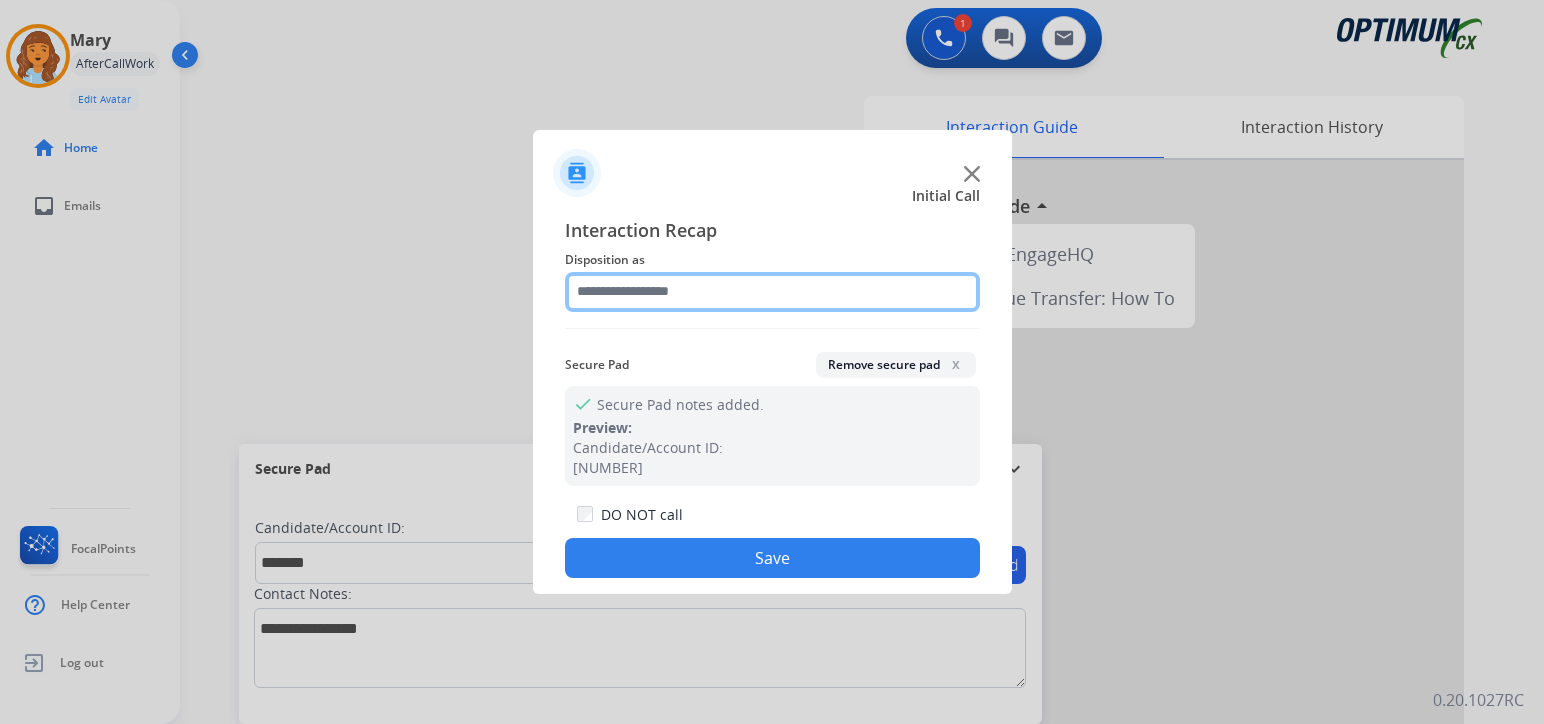 click 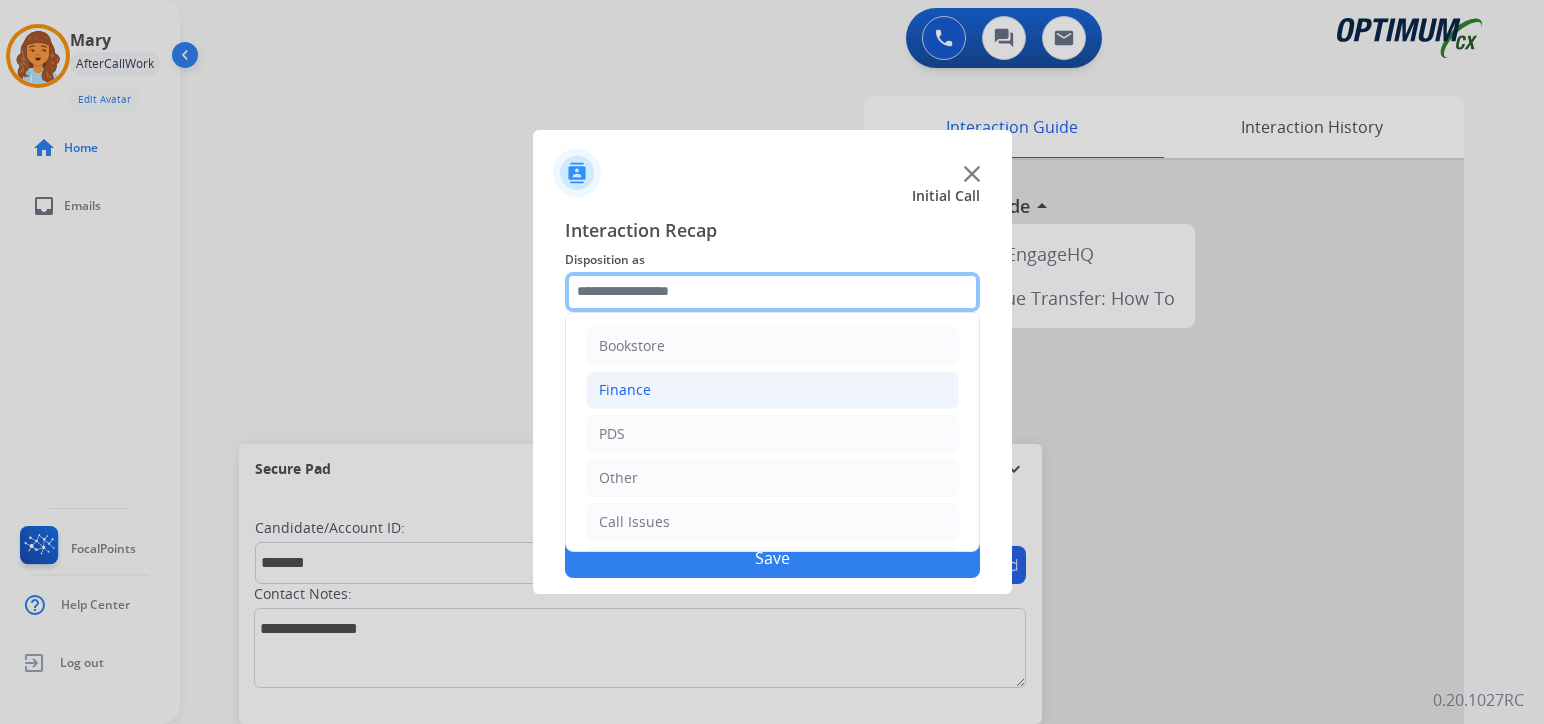 scroll, scrollTop: 136, scrollLeft: 0, axis: vertical 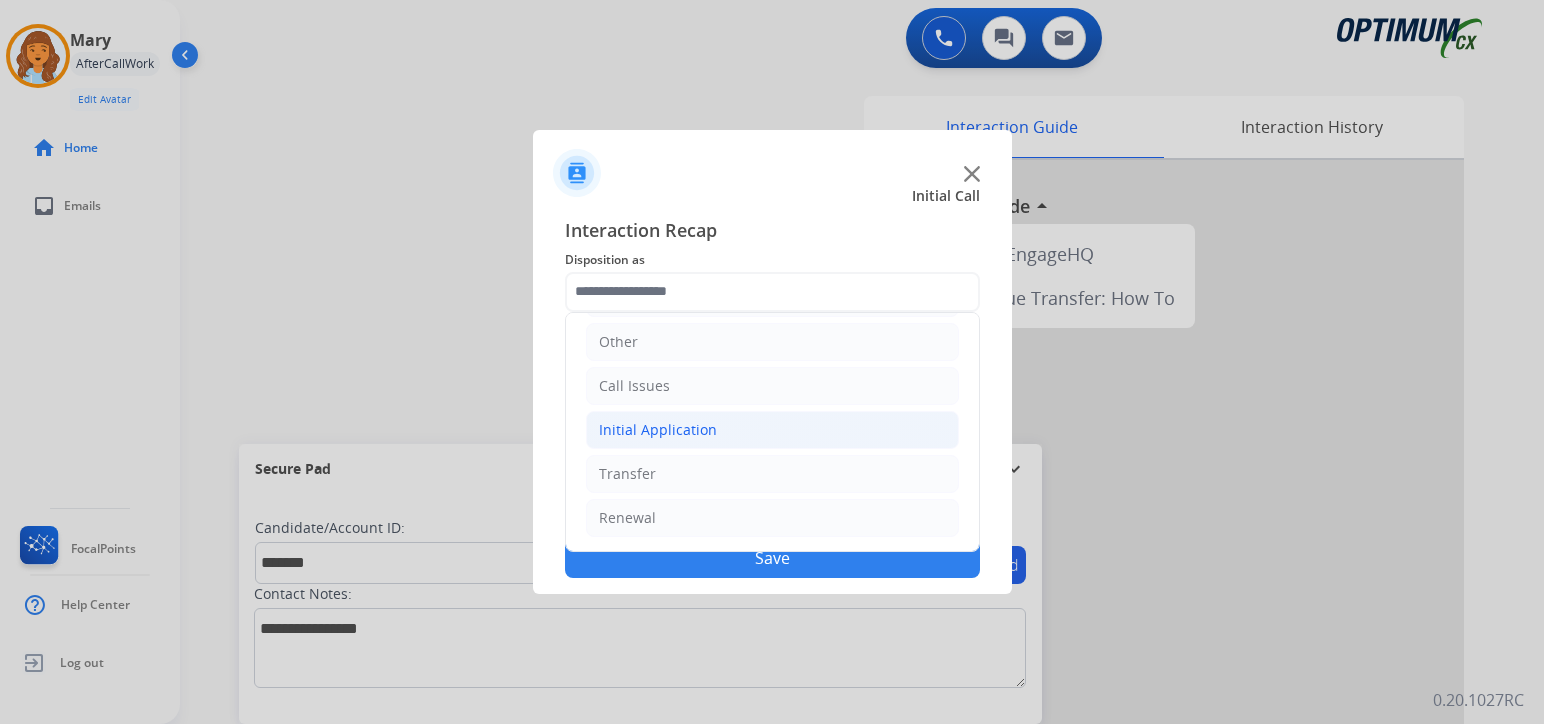 click on "Initial Application" 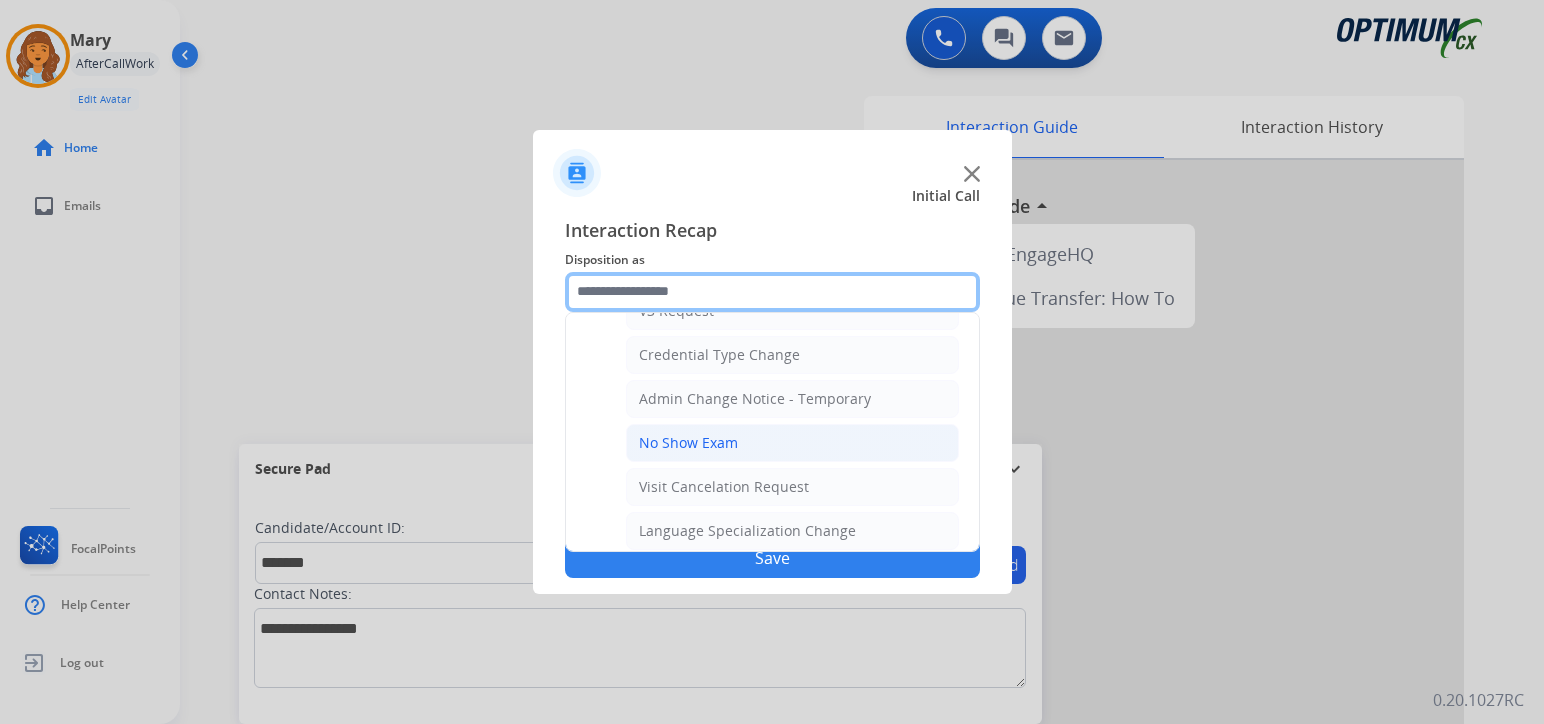 scroll, scrollTop: 1136, scrollLeft: 0, axis: vertical 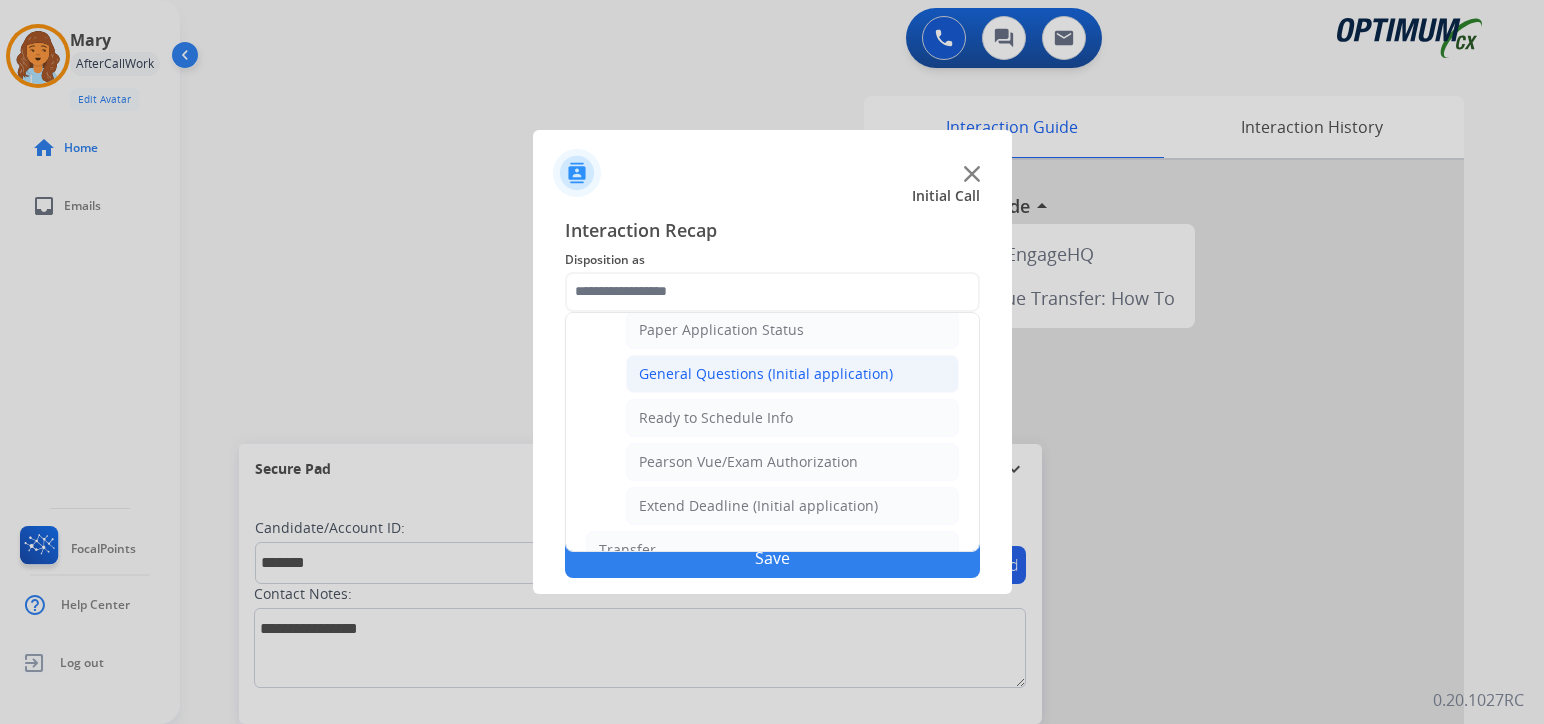 click on "General Questions (Initial application)" 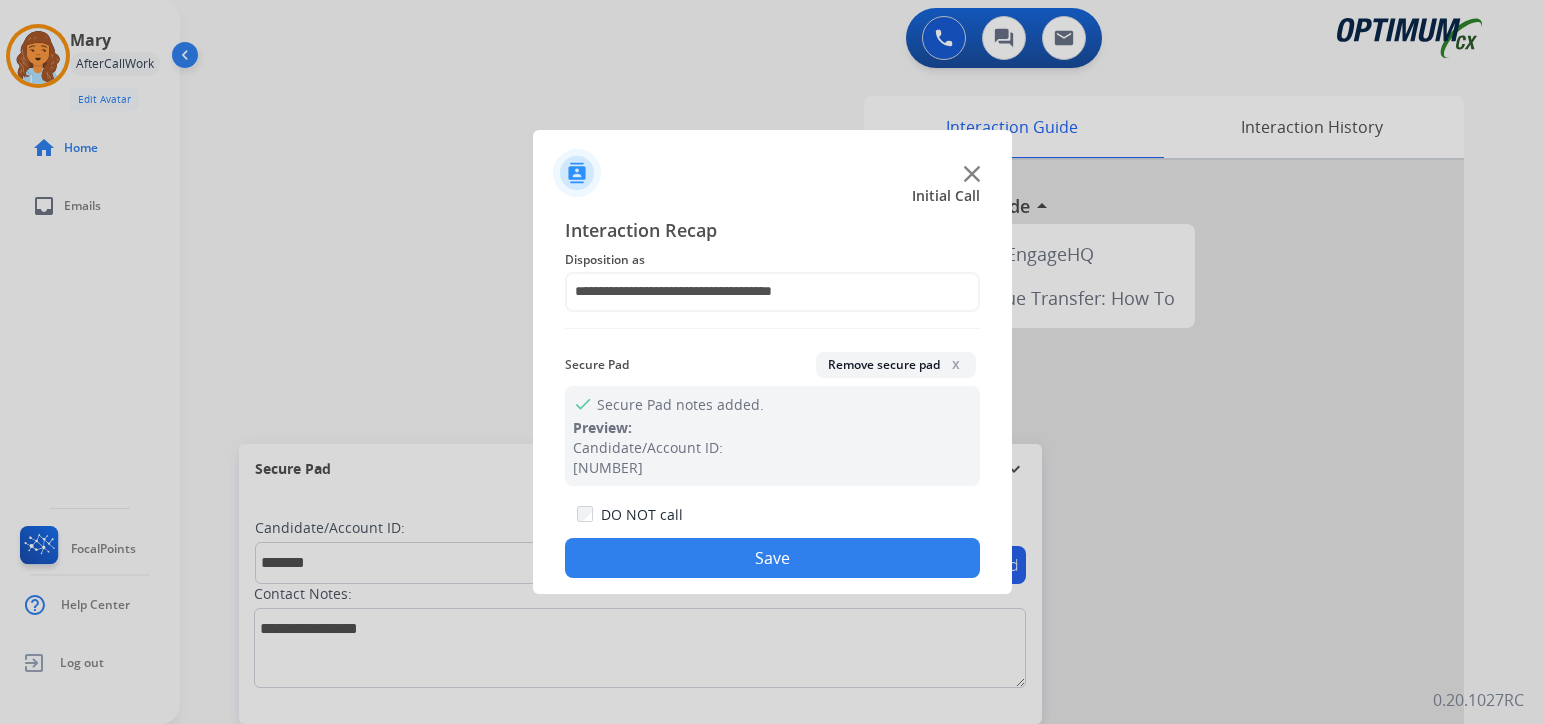 click on "Save" 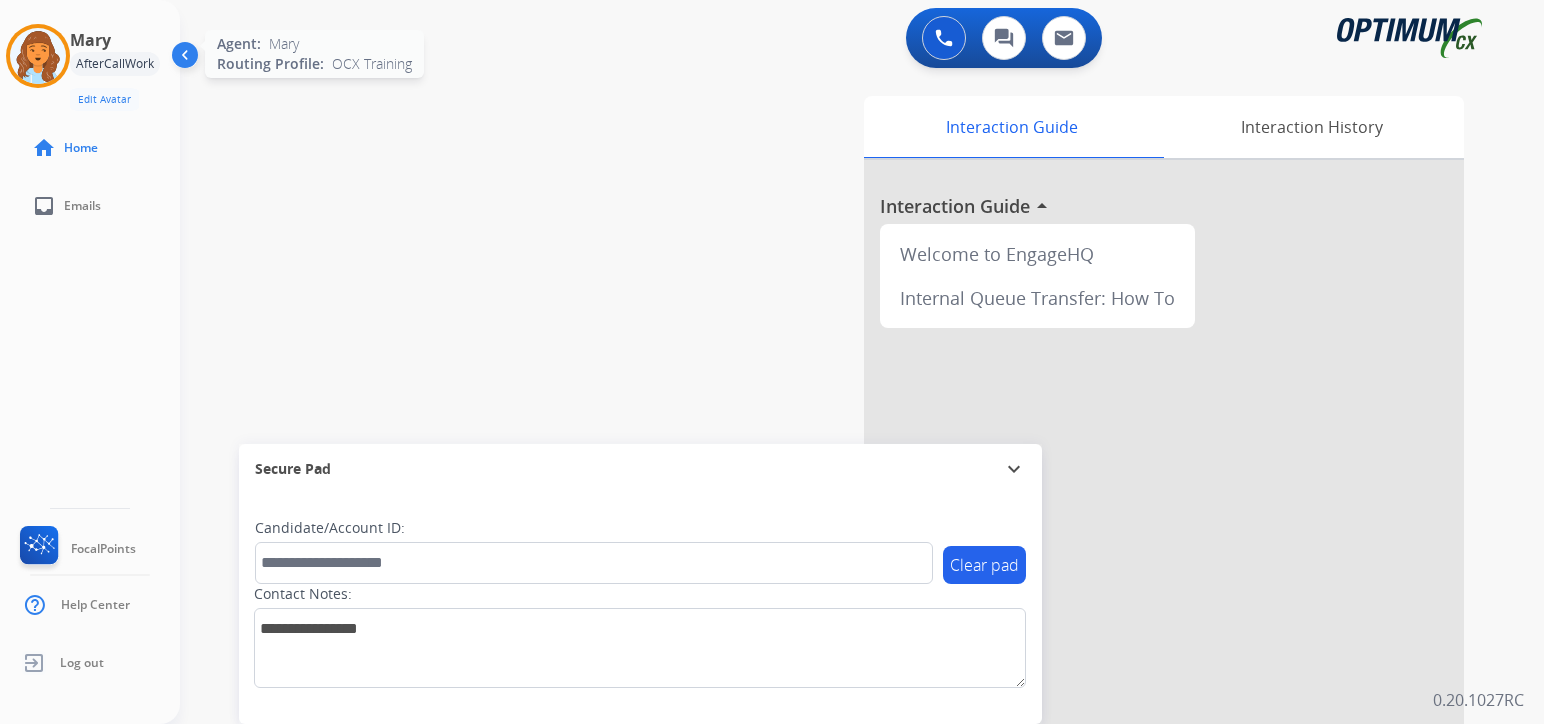 click at bounding box center [38, 56] 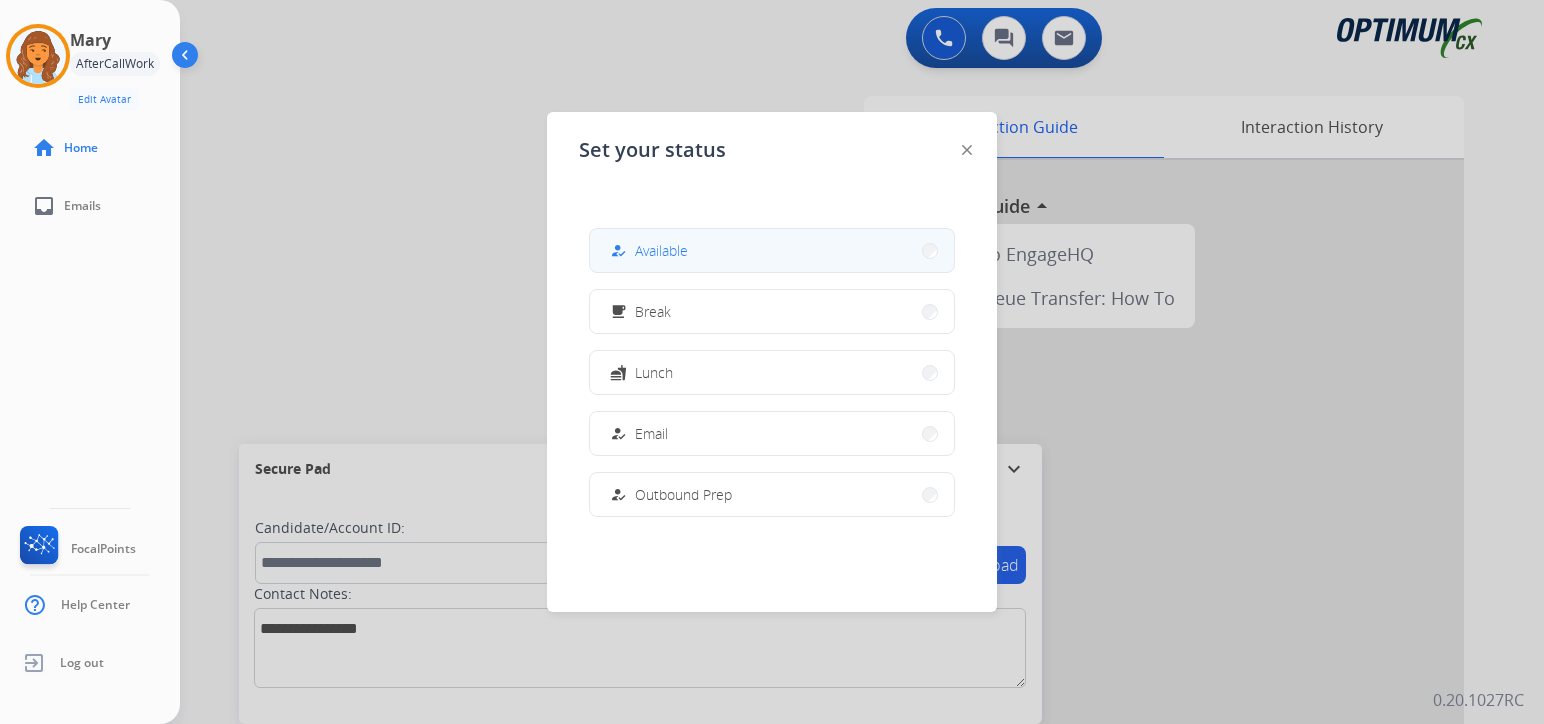 click on "how_to_reg Available" at bounding box center [772, 250] 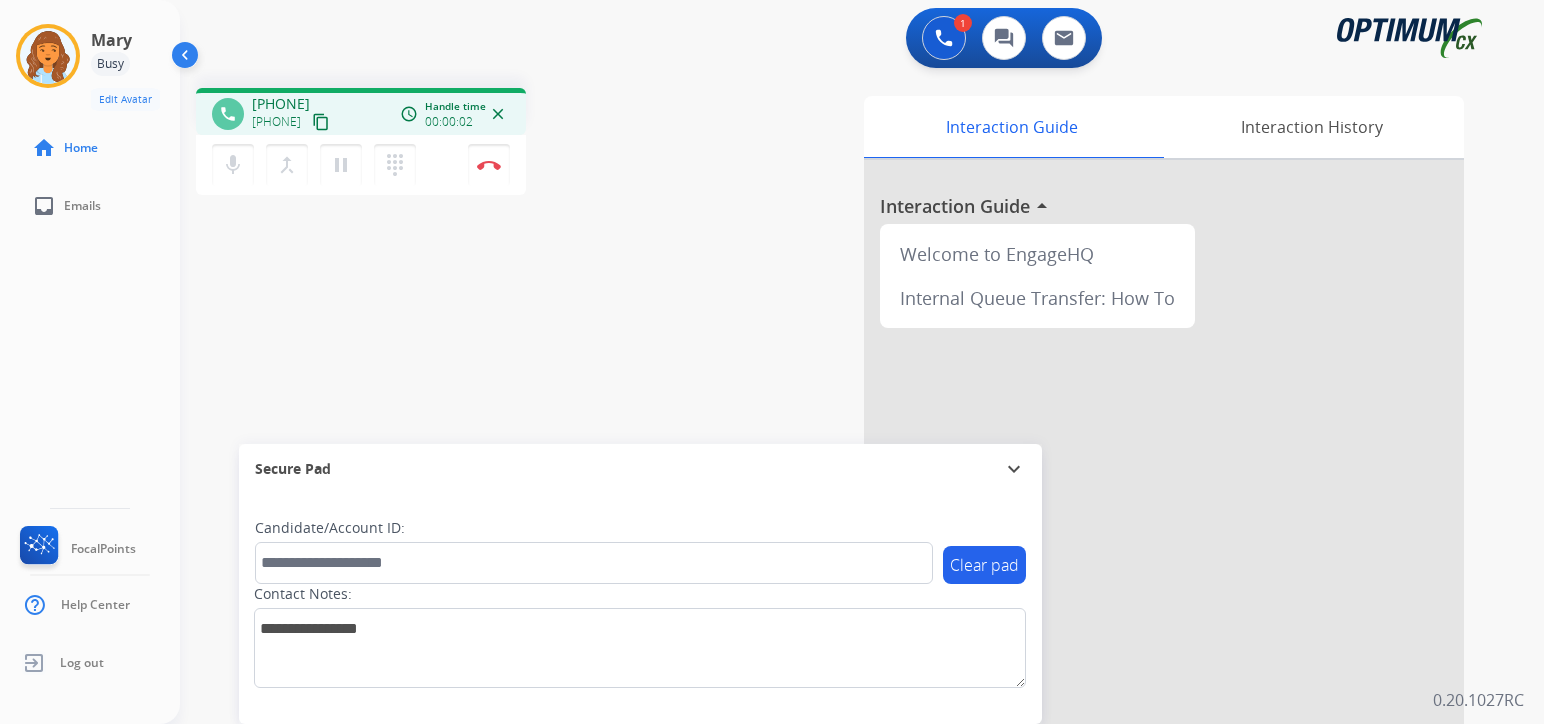 click on "content_copy" at bounding box center (321, 122) 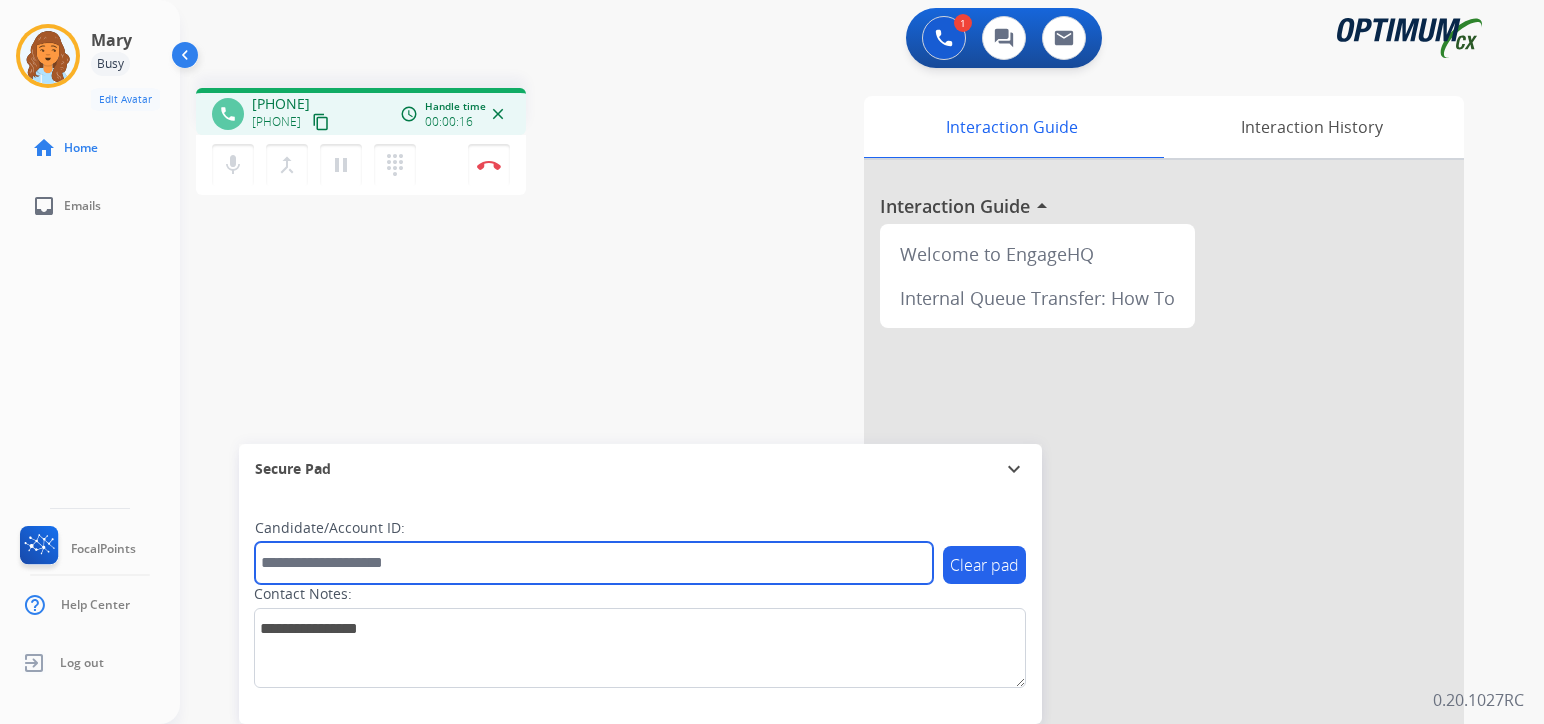 click at bounding box center [594, 563] 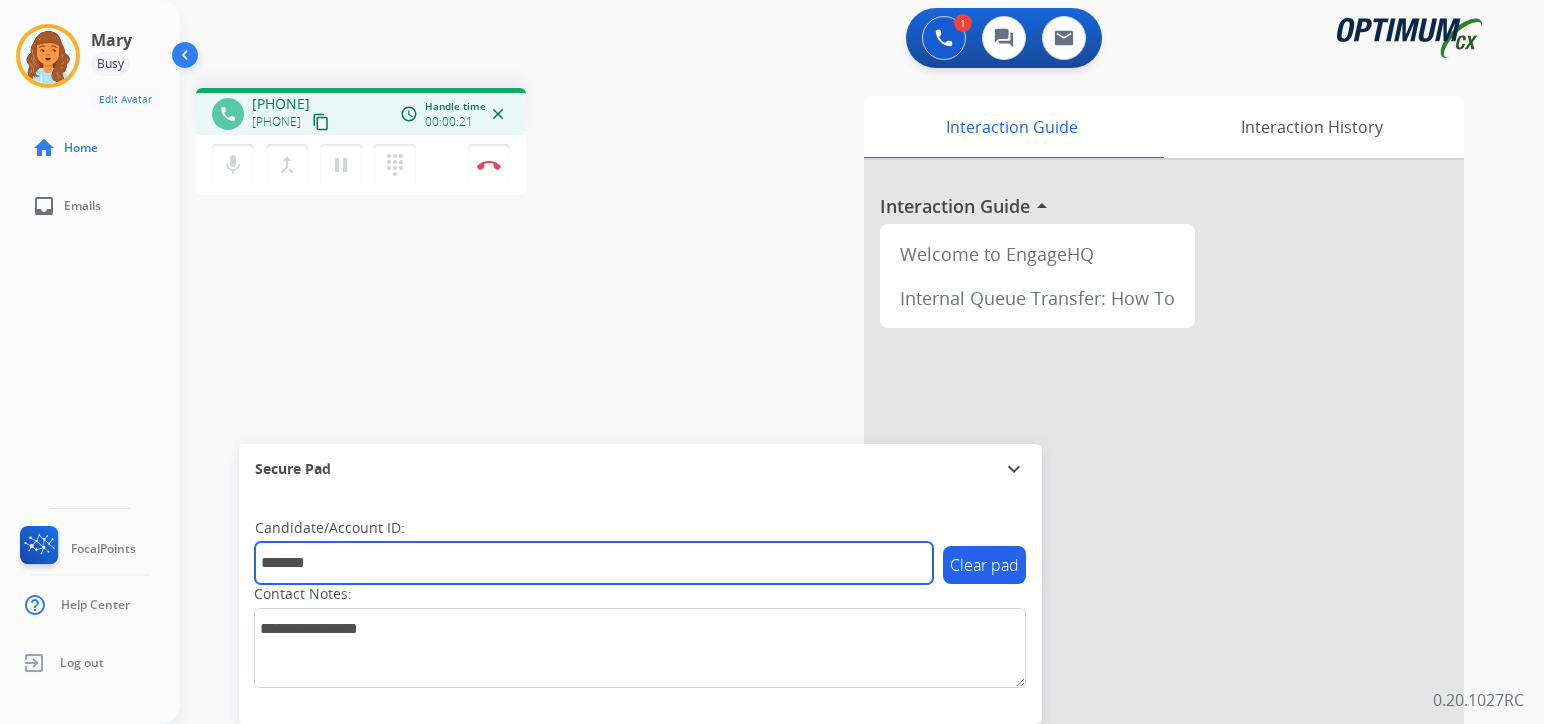 type on "*******" 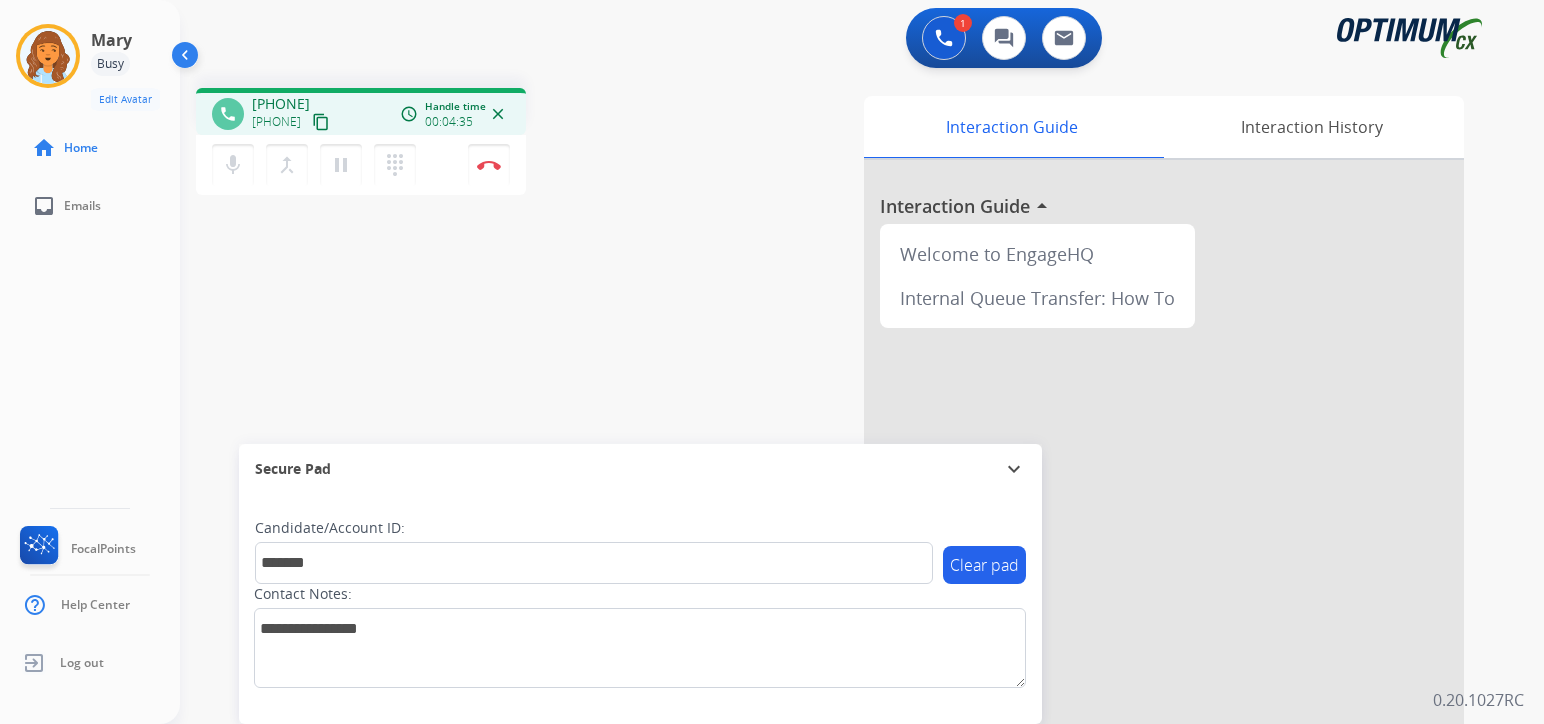 click on "Interaction Guide   Interaction History  Interaction Guide arrow_drop_up  Welcome to EngageHQ   Internal Queue Transfer: How To" at bounding box center (1102, 497) 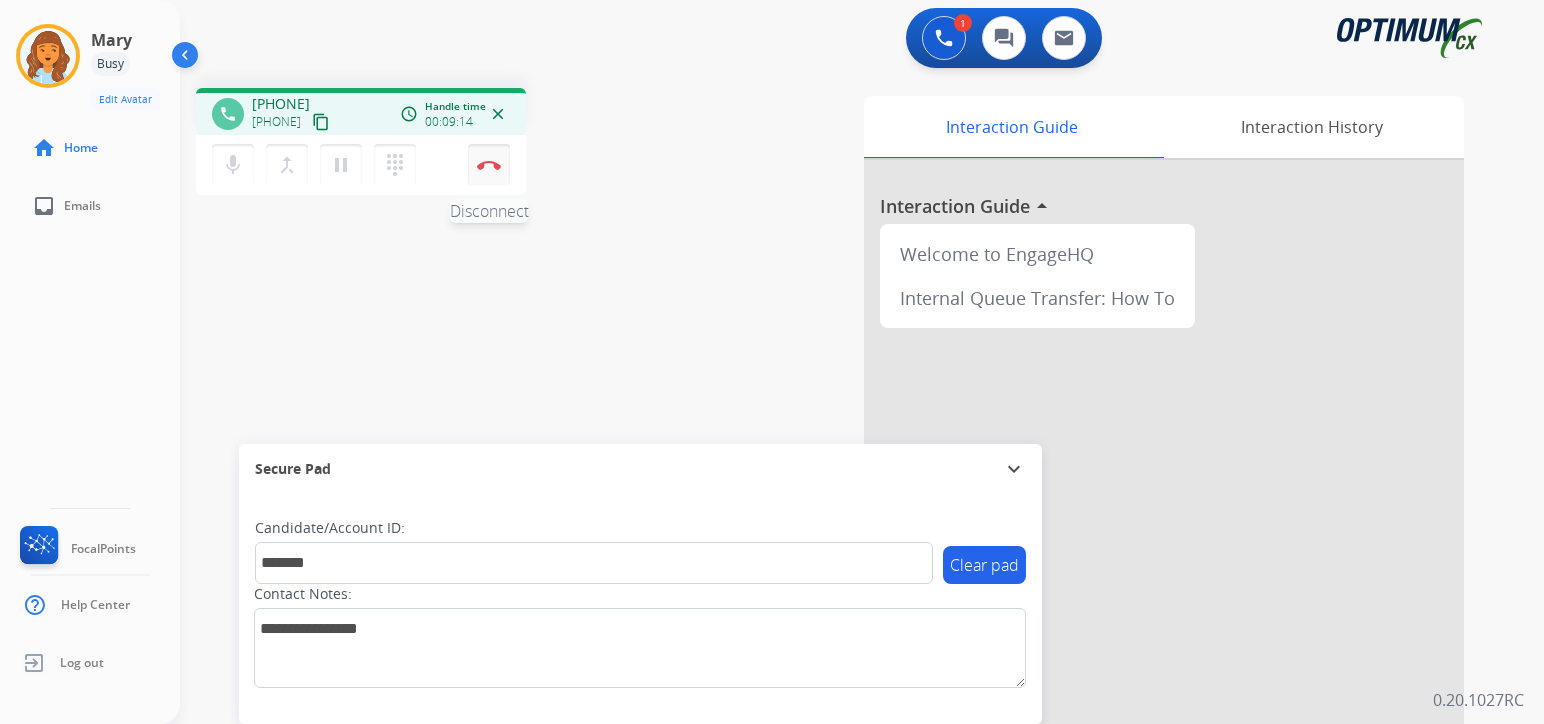 click on "Disconnect" at bounding box center (489, 165) 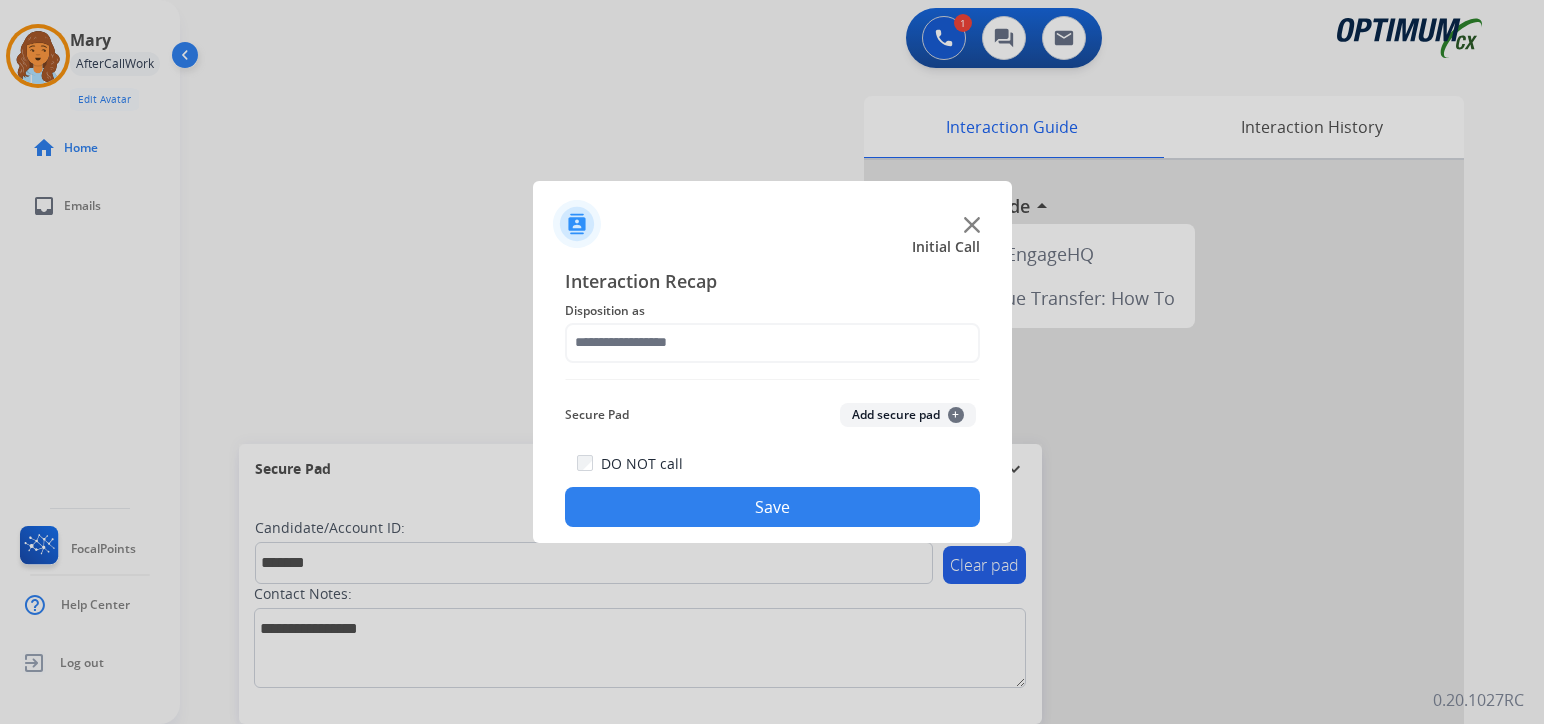 click on "Secure Pad  Add secure pad  +" 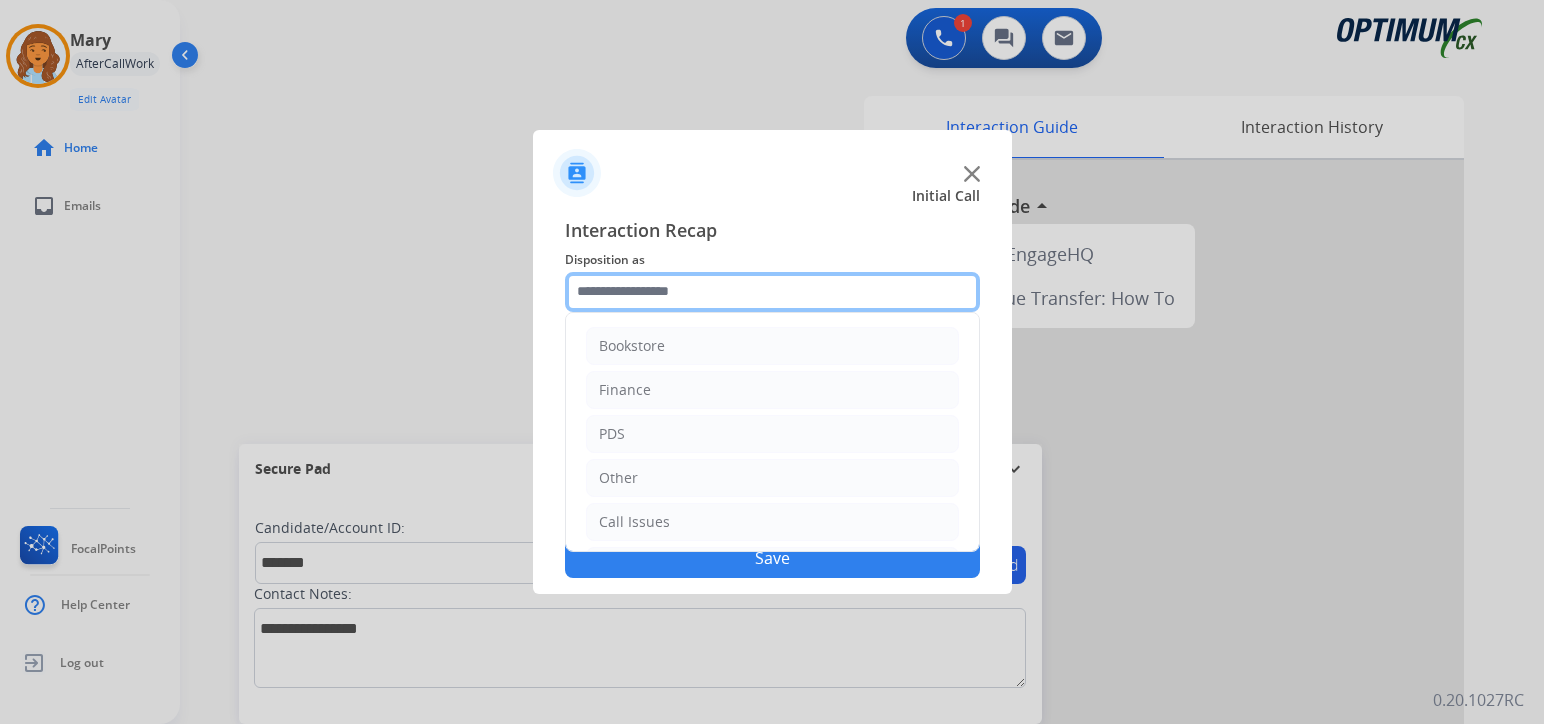 click 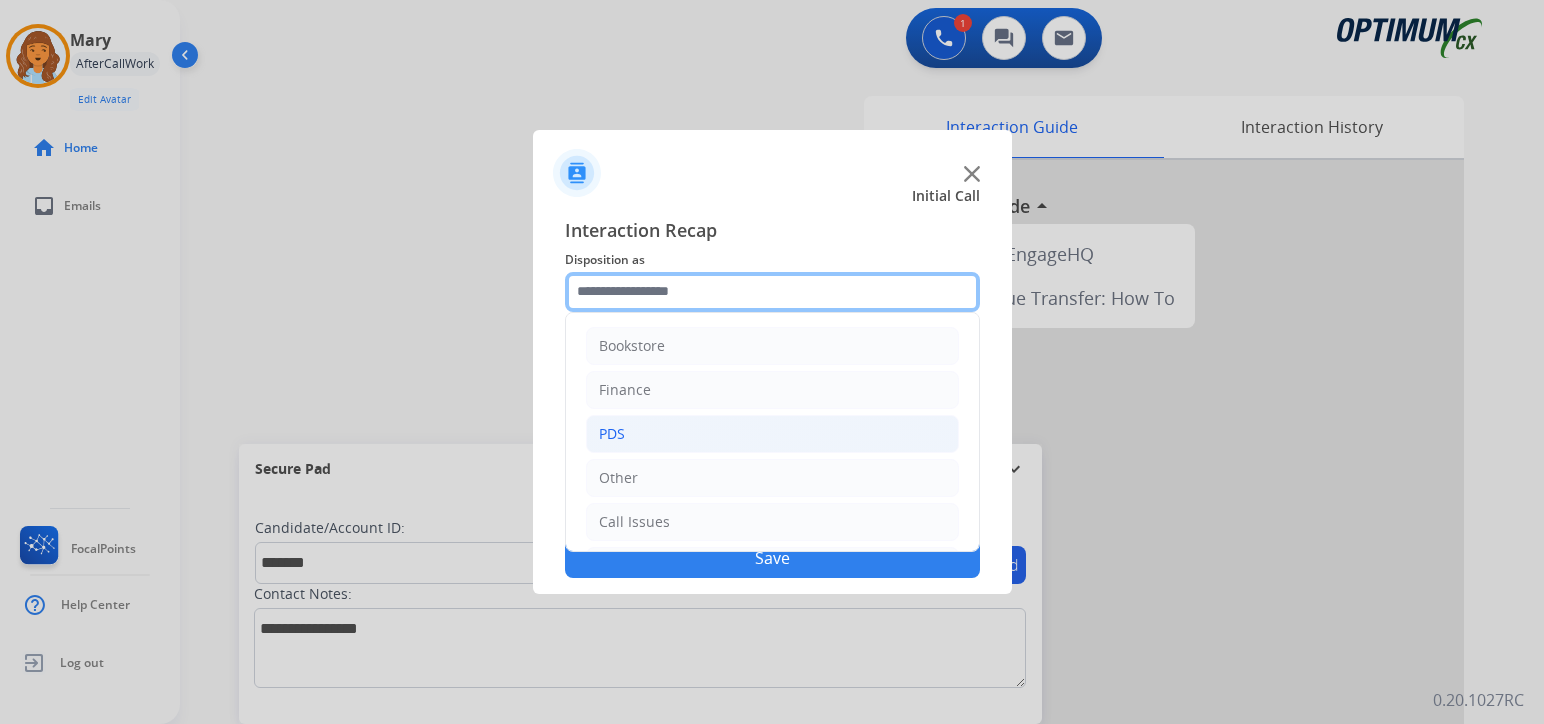 scroll, scrollTop: 136, scrollLeft: 0, axis: vertical 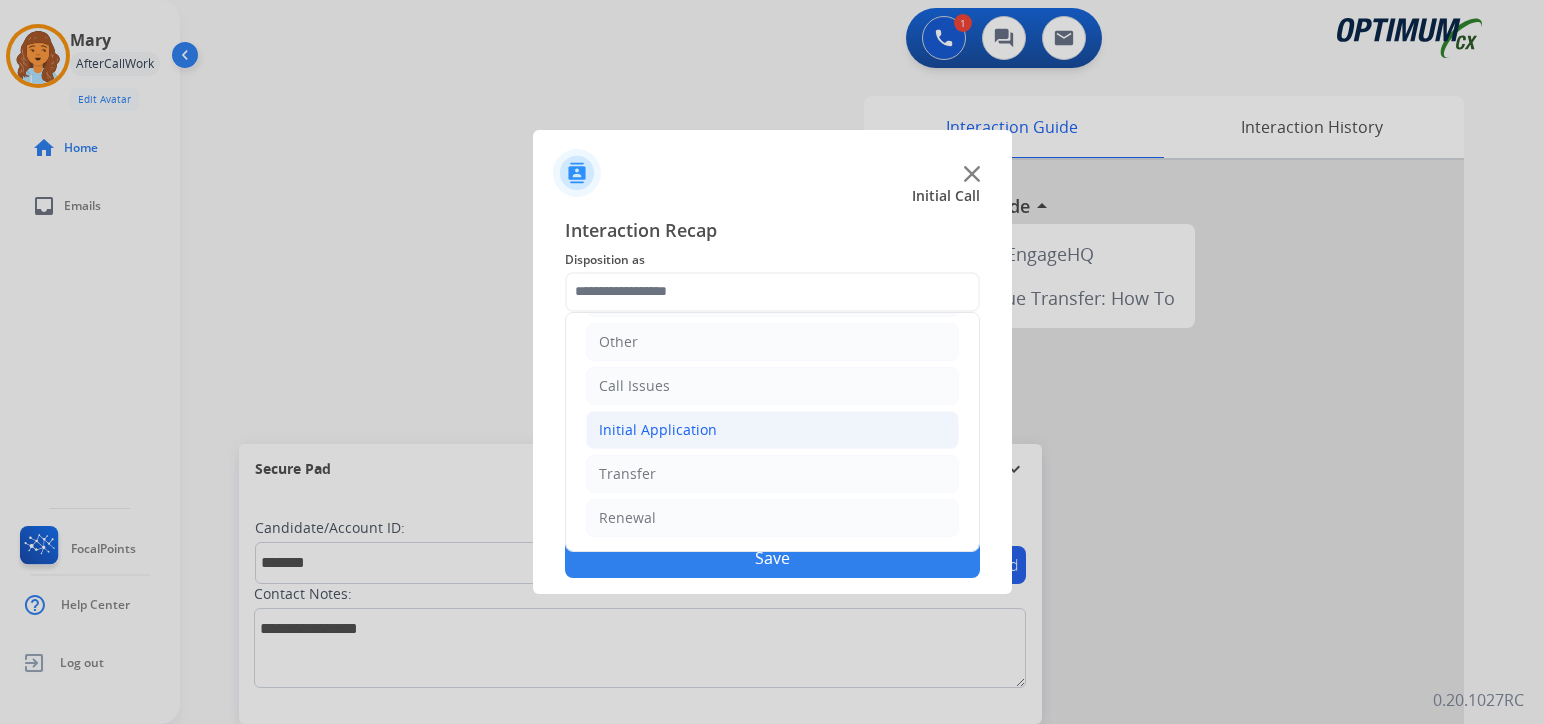 click on "Initial Application" 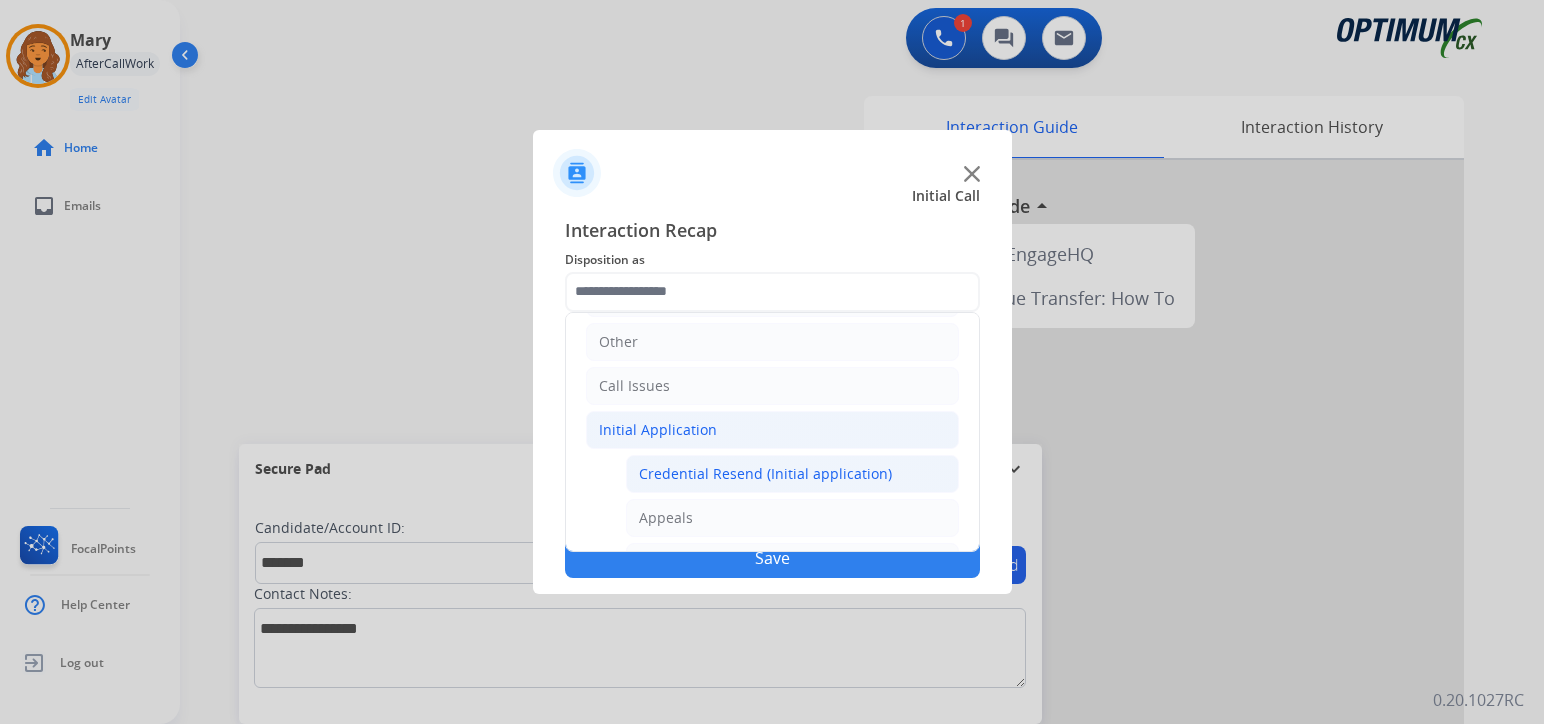 click on "Credential Resend (Initial application)" 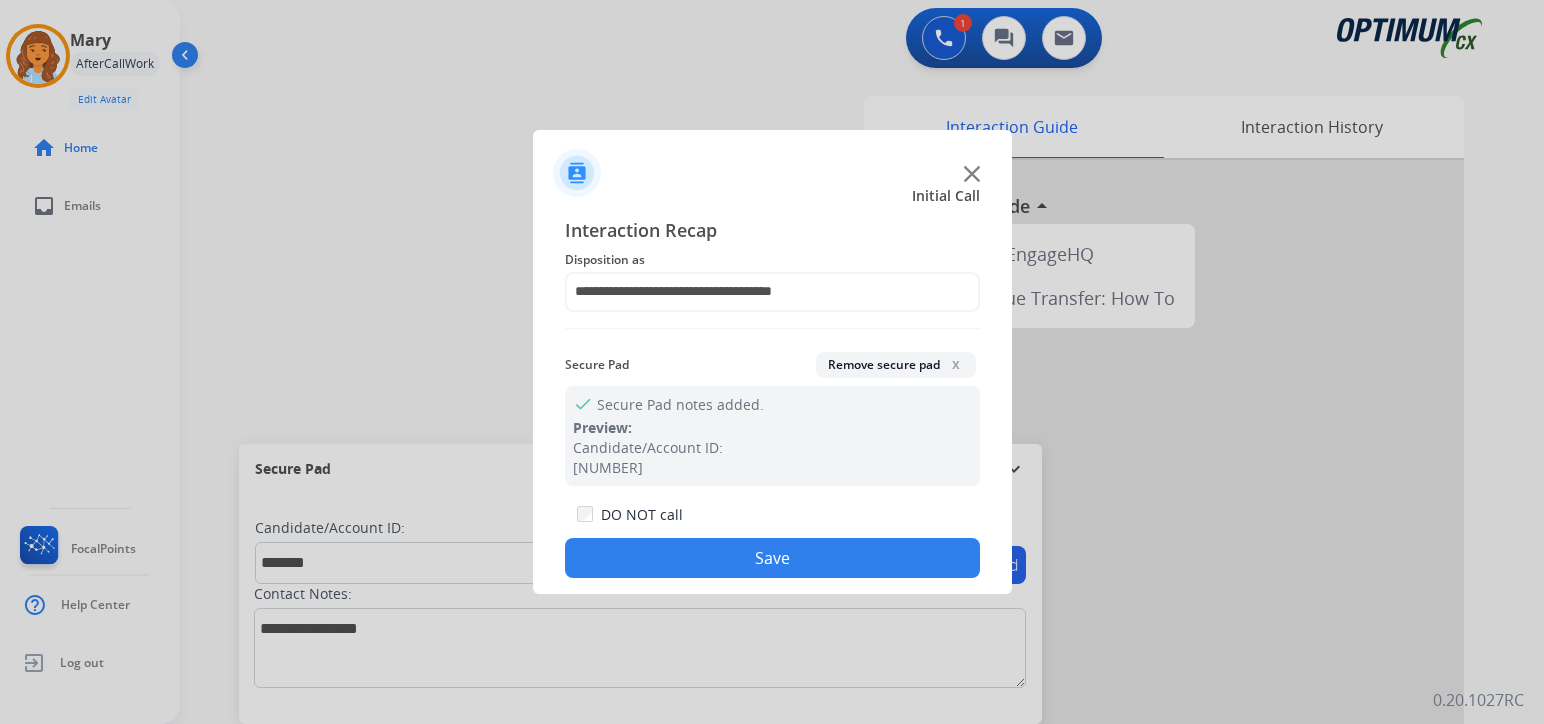click on "Save" 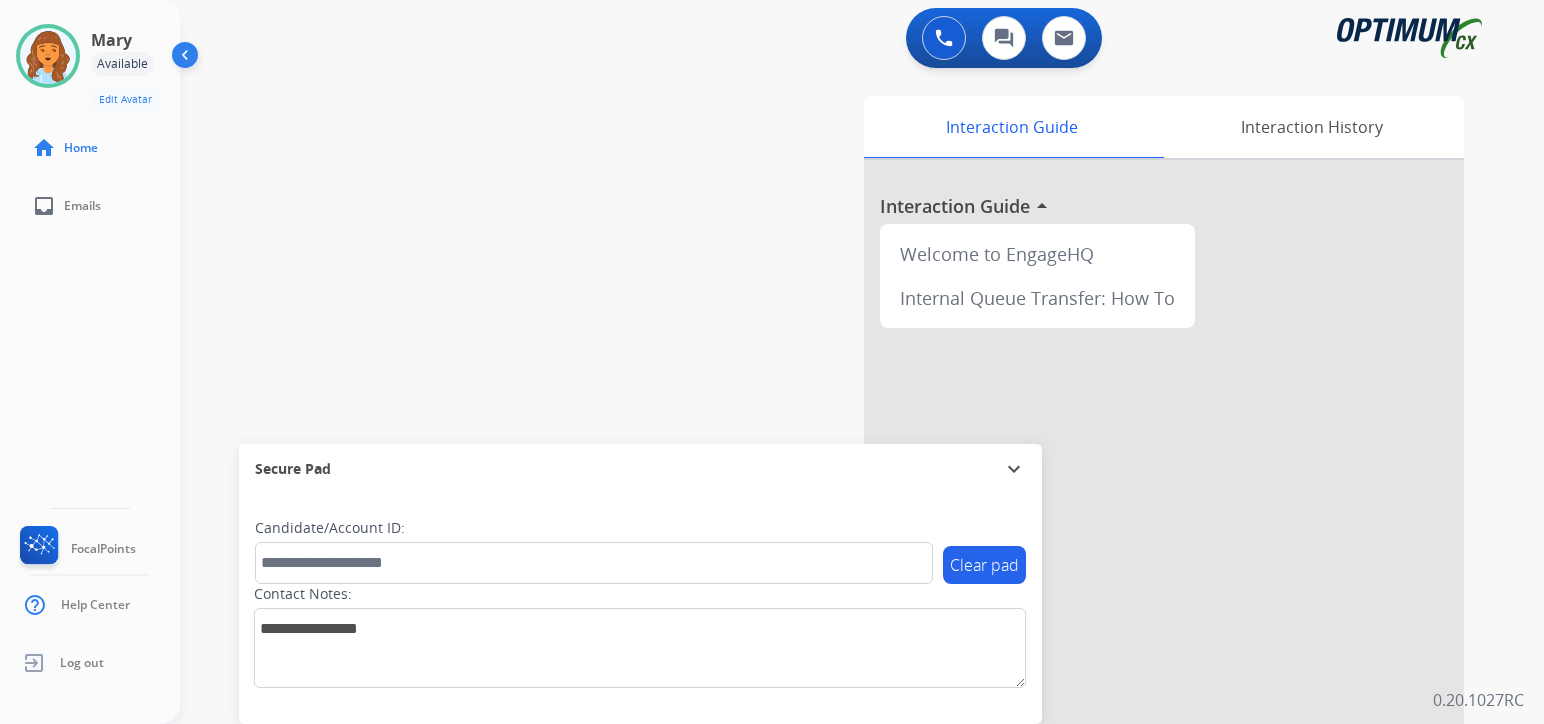 click on "[NUMBER] Voice Interactions  [NUMBER]  Chat Interactions   [NUMBER]  Email Interactions swap_horiz Break voice bridge close_fullscreen Connect 3-Way Call merge_type Separate 3-Way Call  Interaction Guide   Interaction History  Interaction Guide arrow_drop_up  Welcome to EngageHQ   Internal Queue Transfer: How To  Secure Pad expand_more Clear pad Candidate/Account ID: Contact Notes:                  [NUMBER]" at bounding box center [862, 362] 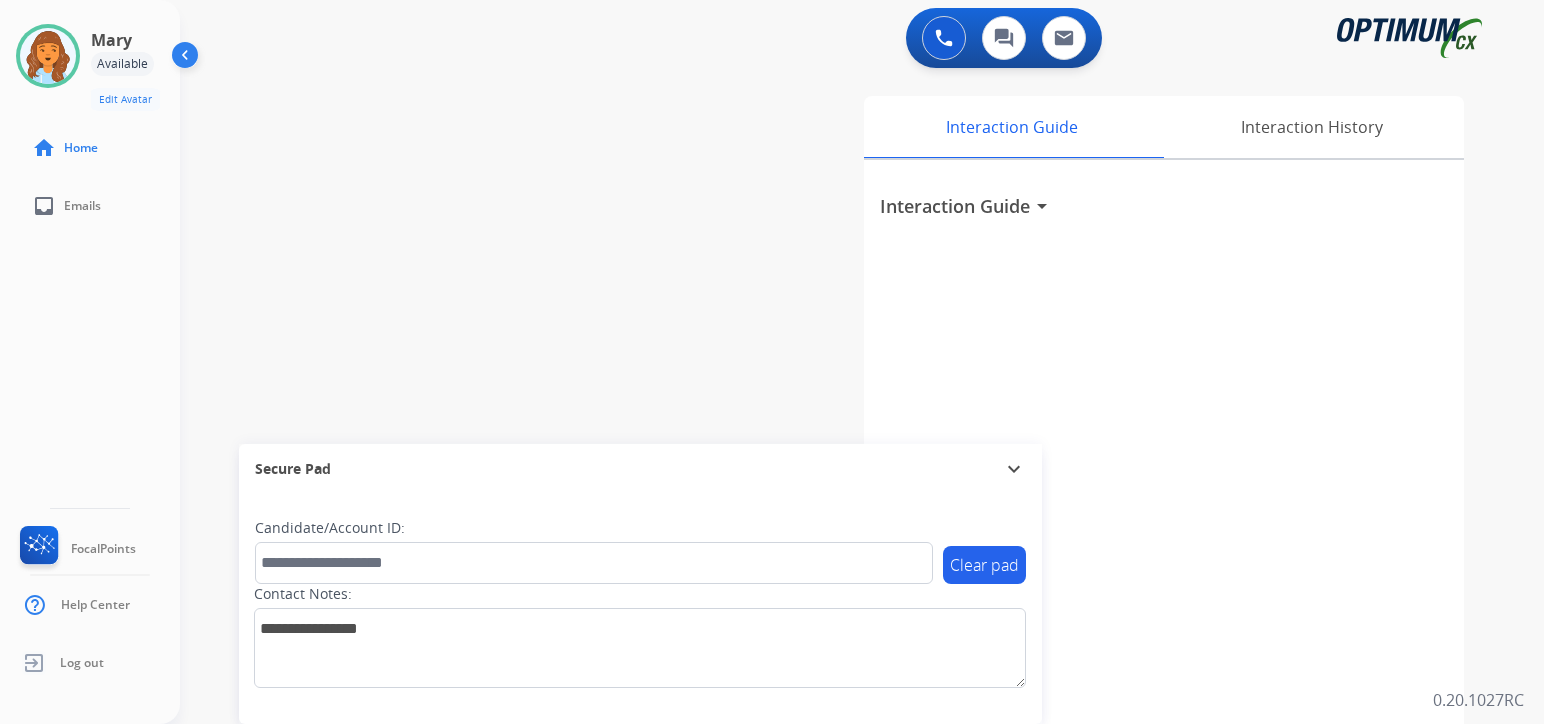 click on "Interaction Guide arrow_drop_down" at bounding box center (967, 206) 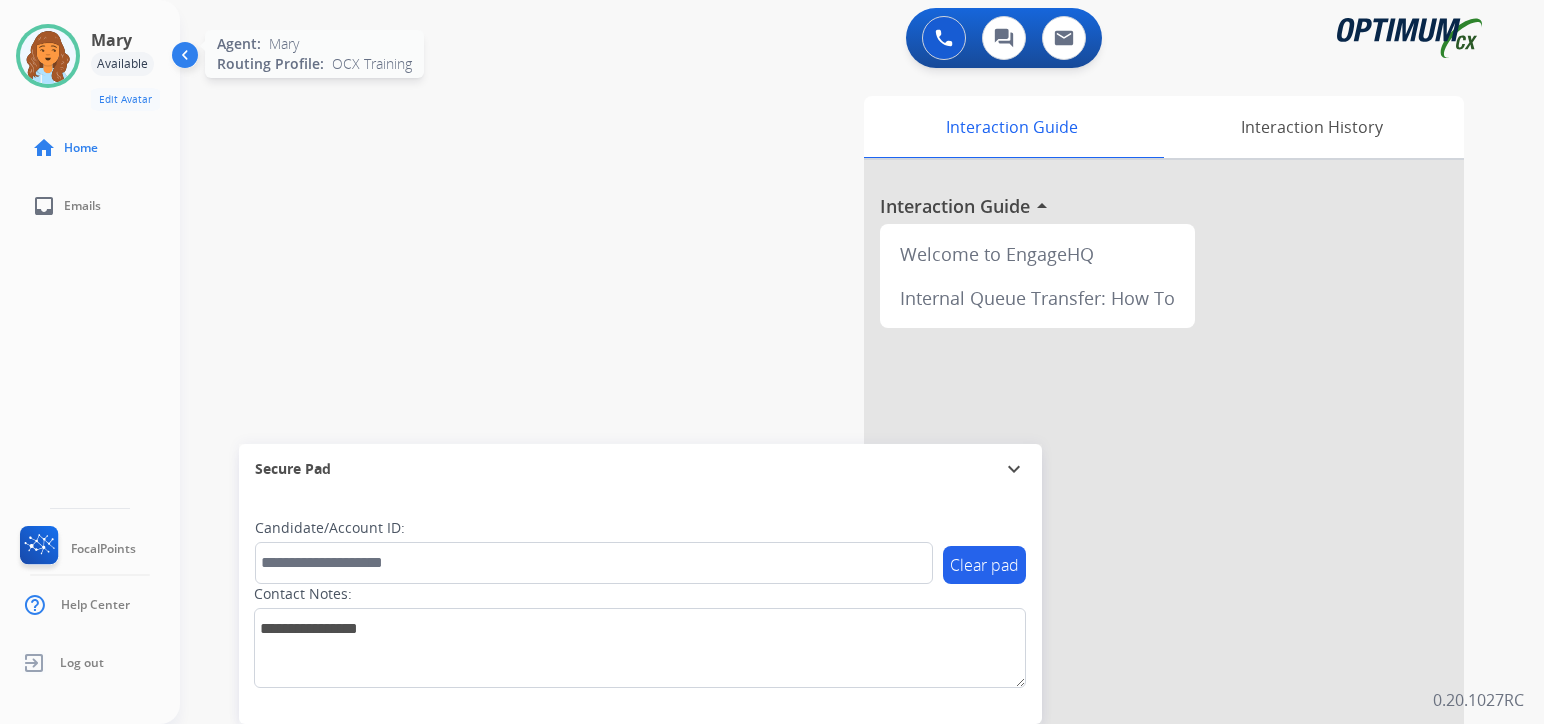 click at bounding box center [48, 56] 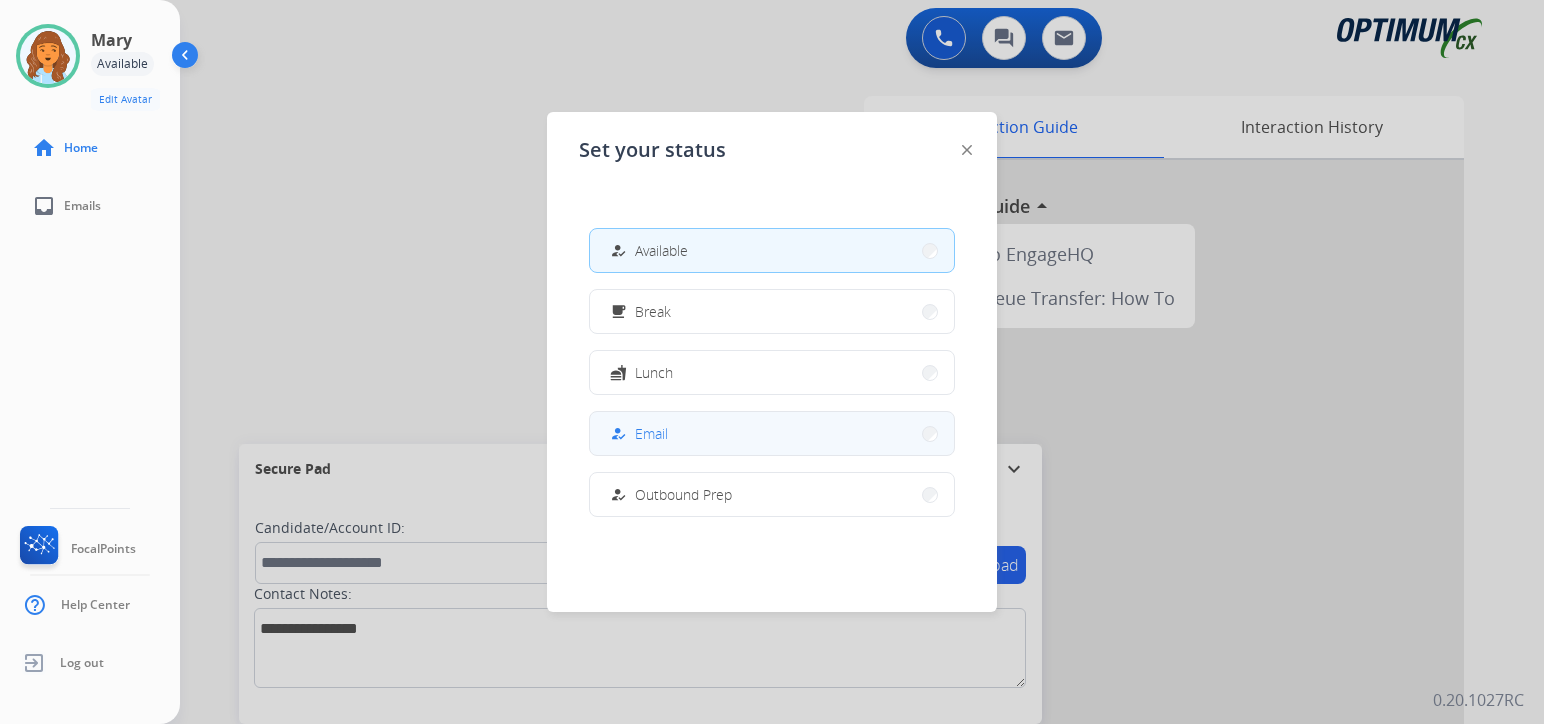 click on "how_to_reg Email" at bounding box center [772, 433] 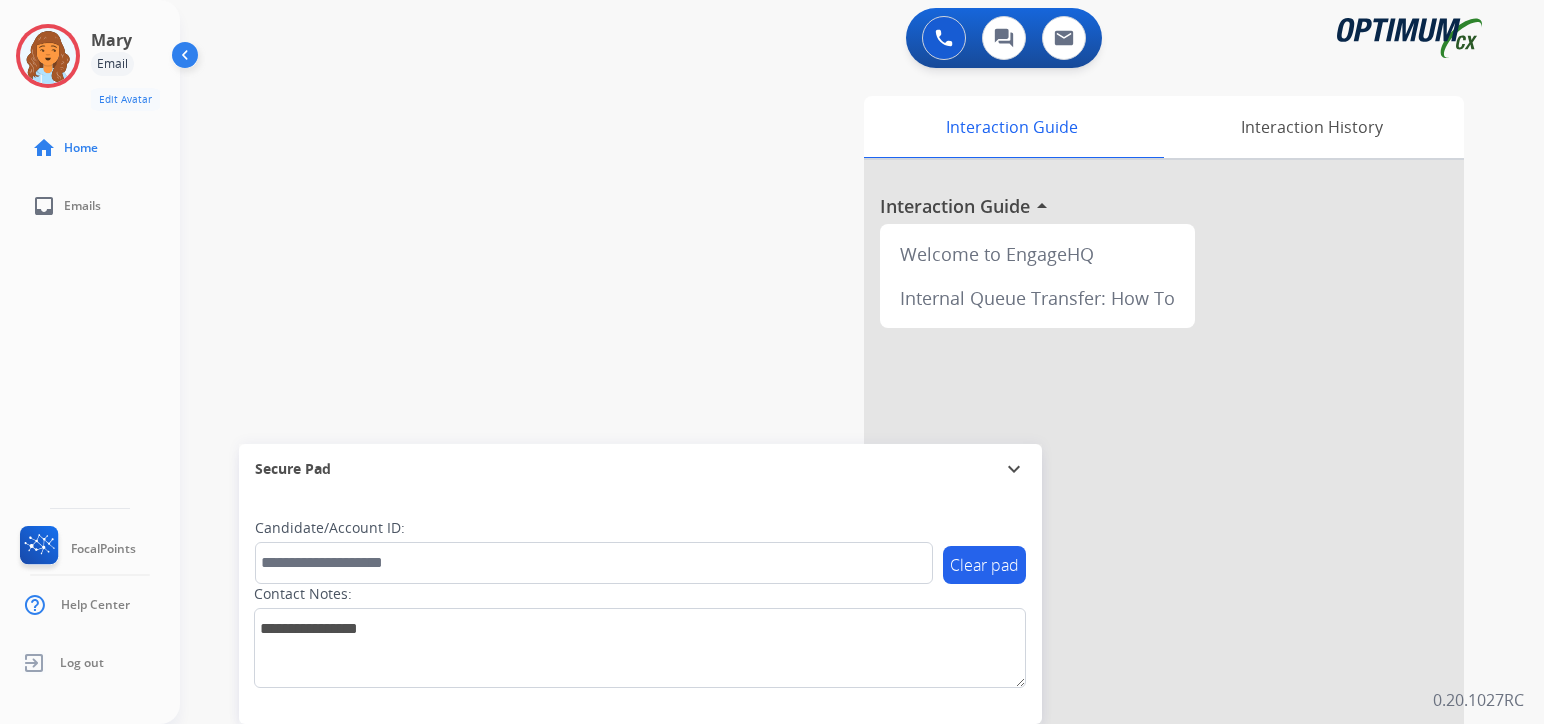 click at bounding box center (1164, 533) 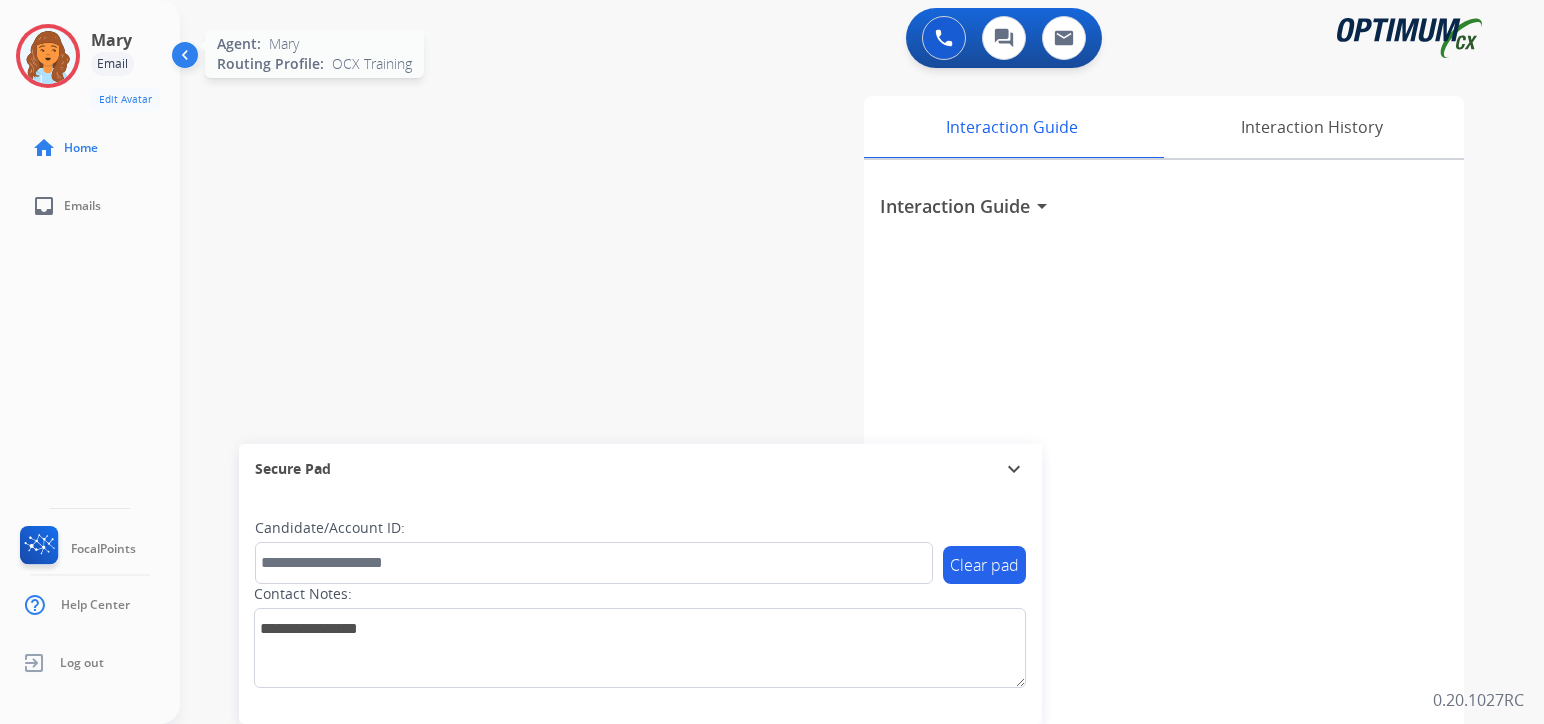 click at bounding box center (48, 56) 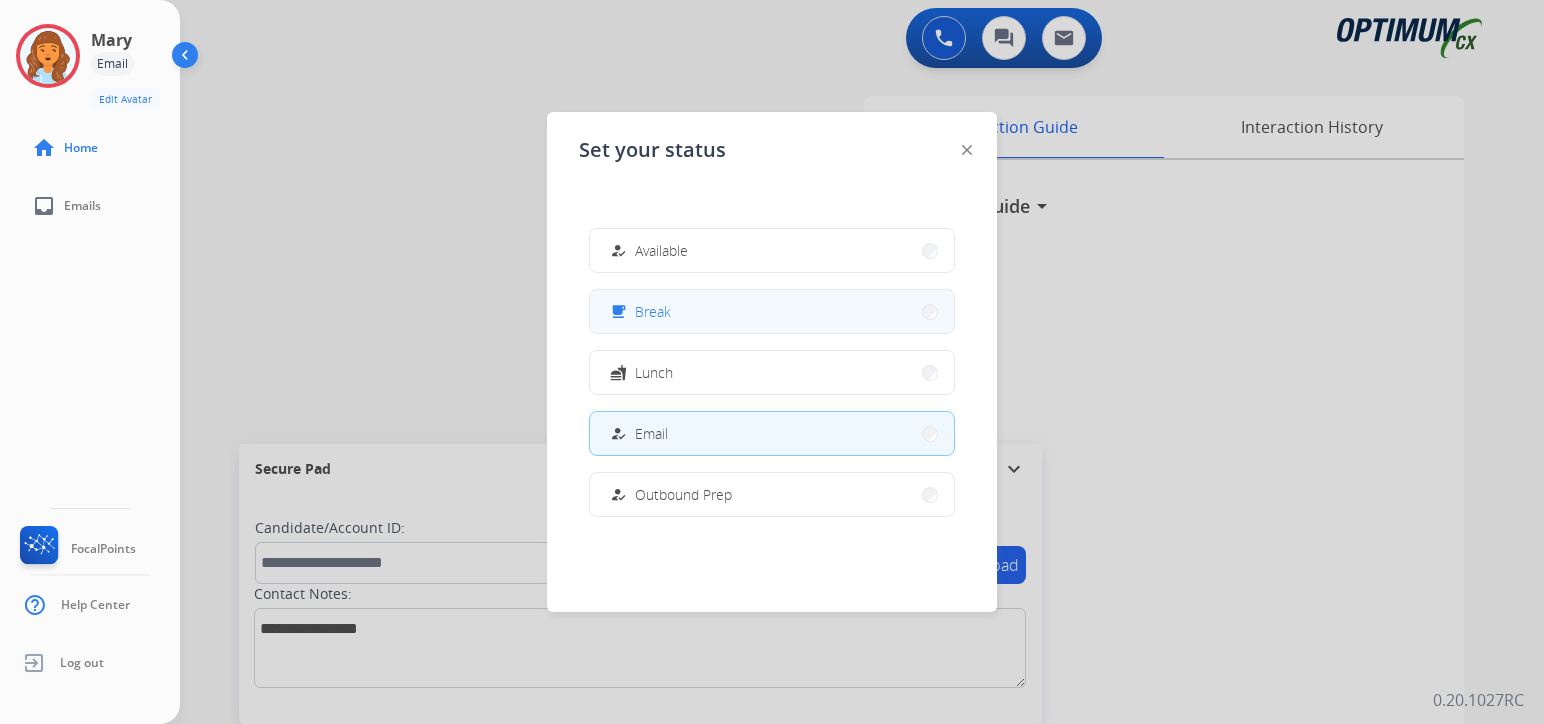 click on "free_breakfast Break" at bounding box center [772, 311] 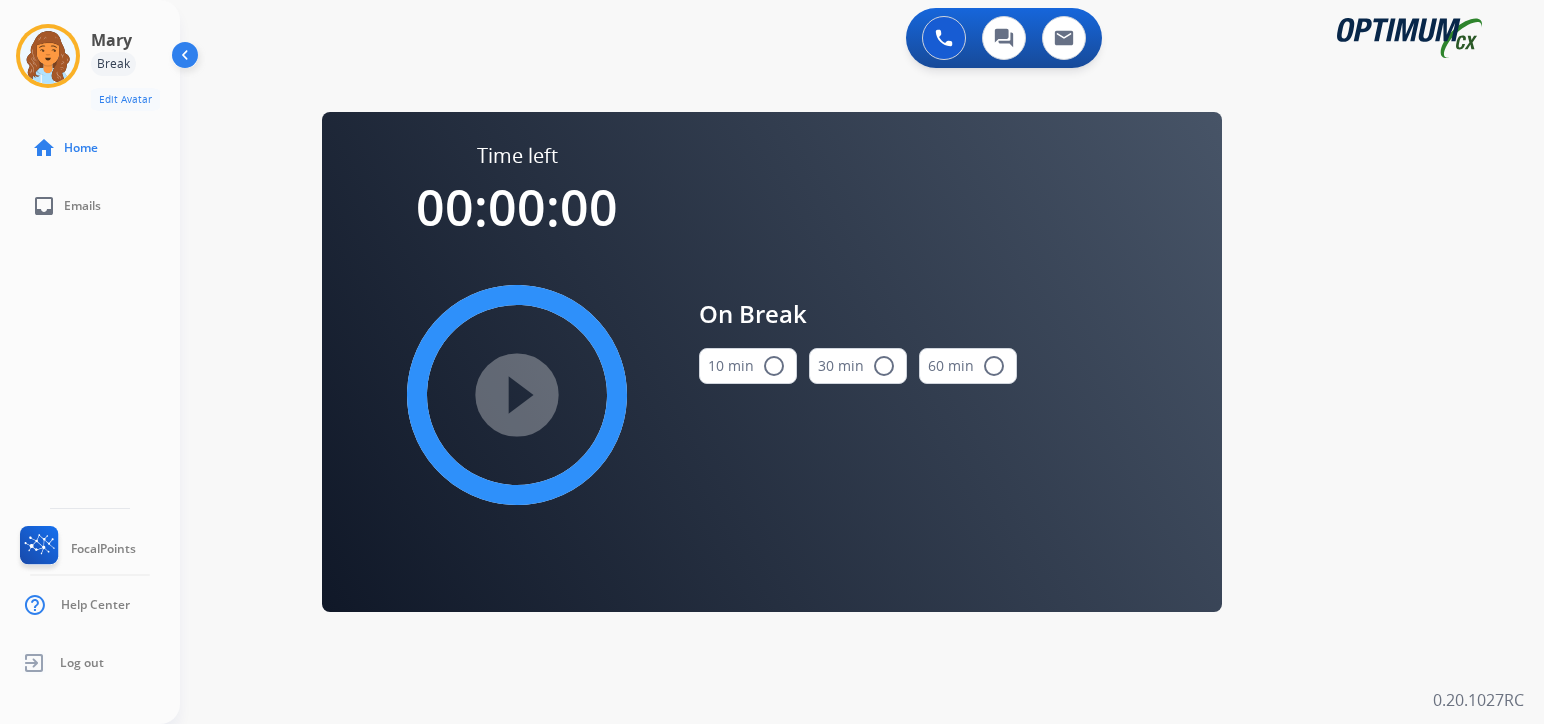 click on "0 Voice Interactions  0  Chat Interactions   0  Email Interactions swap_horiz Break voice bridge close_fullscreen Connect 3-Way Call merge_type Separate 3-Way Call Time left 00:00:00 play_circle_filled On Break  10 min  radio_button_unchecked  30 min  radio_button_unchecked  60 min  radio_button_unchecked  Interaction Guide   Interaction History  Interaction Guide arrow_drop_down Secure Pad expand_more Clear pad Candidate/Account ID: Contact Notes:                  0.20.1027RC" at bounding box center (862, 362) 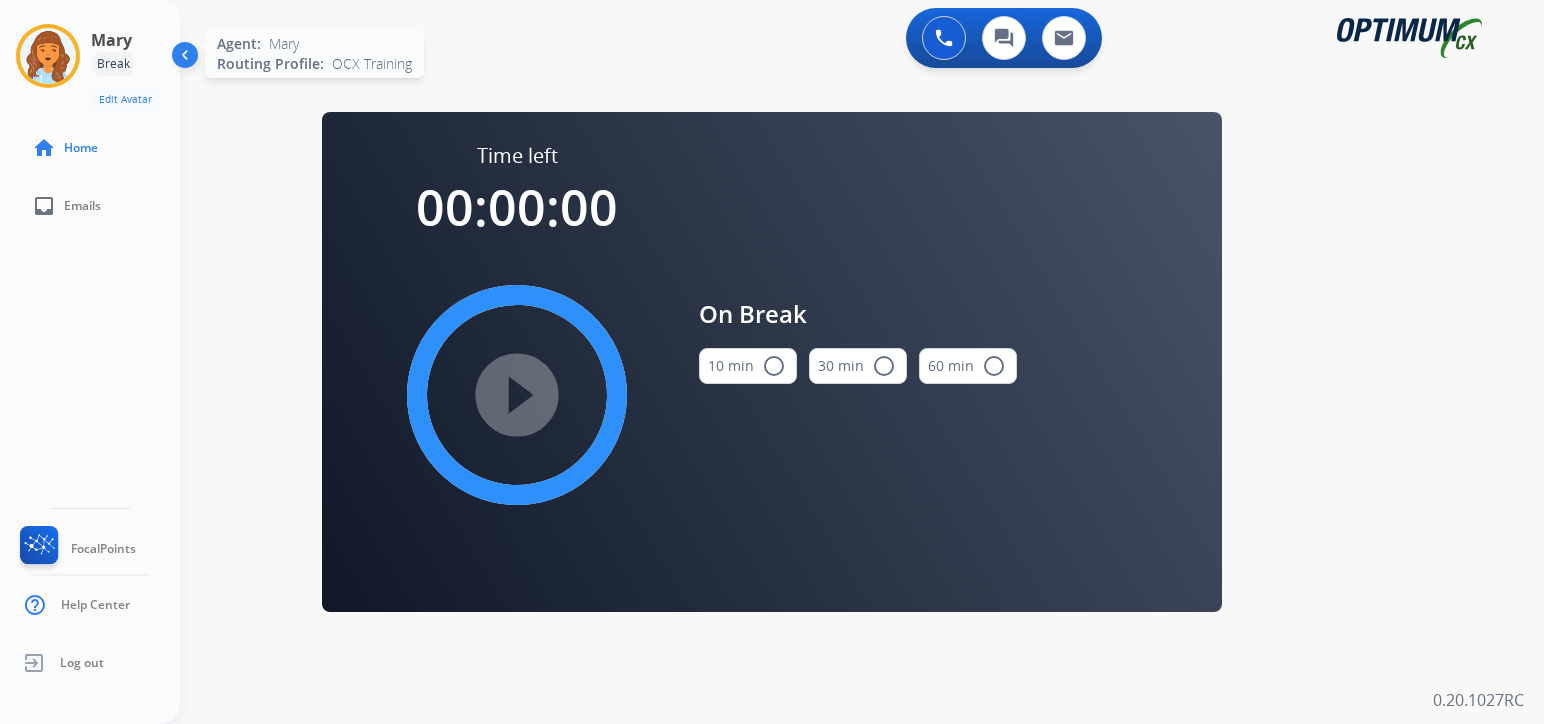 click at bounding box center (48, 56) 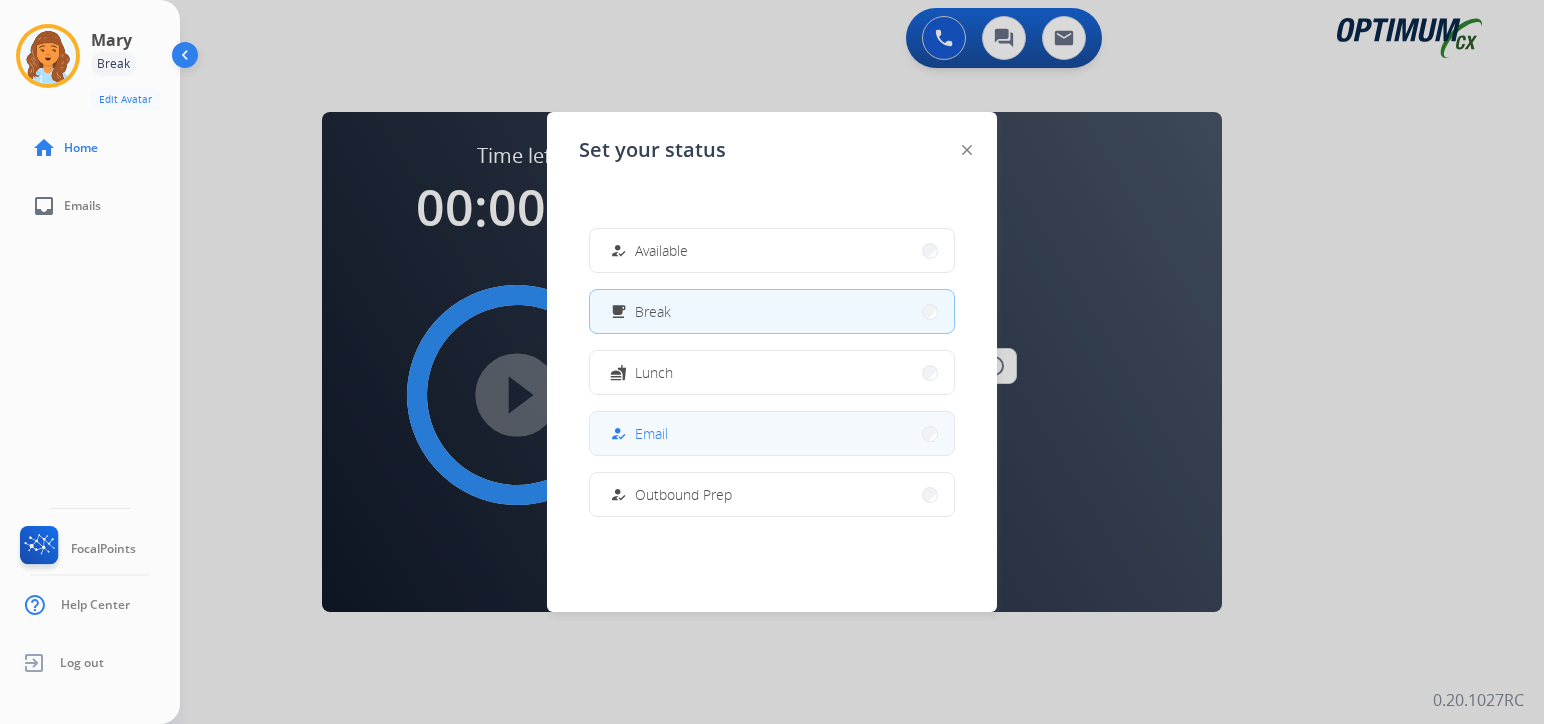 click on "how_to_reg Email" at bounding box center [772, 433] 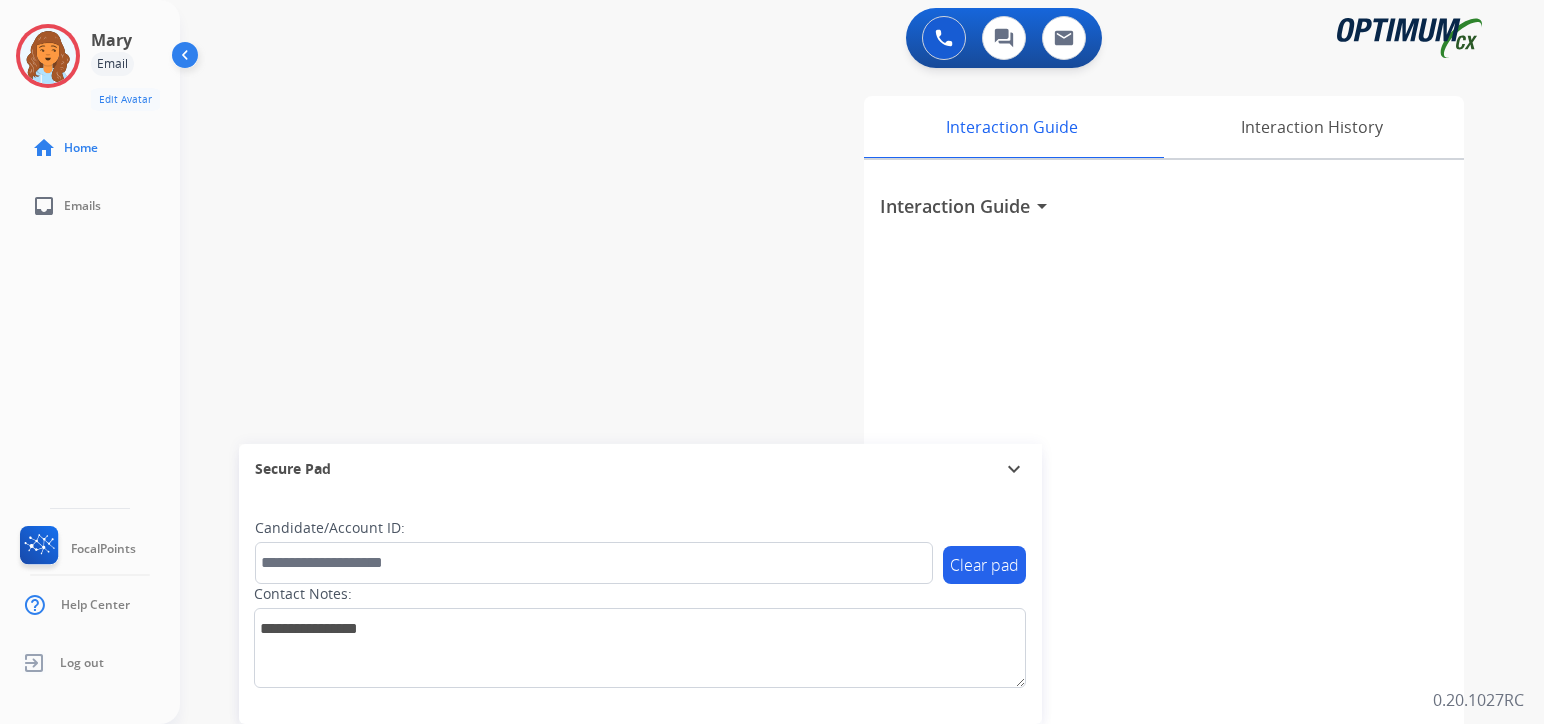 click on "0 Voice Interactions  0  Chat Interactions   0  Email Interactions swap_horiz Break voice bridge close_fullscreen Connect 3-Way Call merge_type Separate 3-Way Call  Interaction Guide   Interaction History  Interaction Guide arrow_drop_down Secure Pad expand_more Clear pad Candidate/Account ID: Contact Notes:                  0.20.1027RC" at bounding box center [862, 362] 